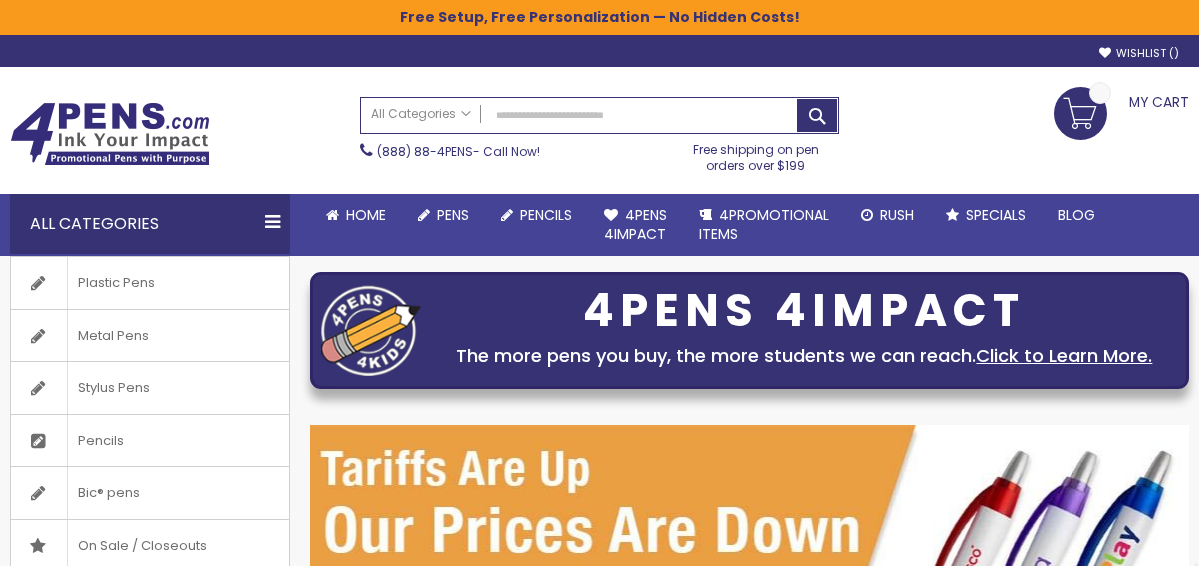 scroll, scrollTop: 0, scrollLeft: 0, axis: both 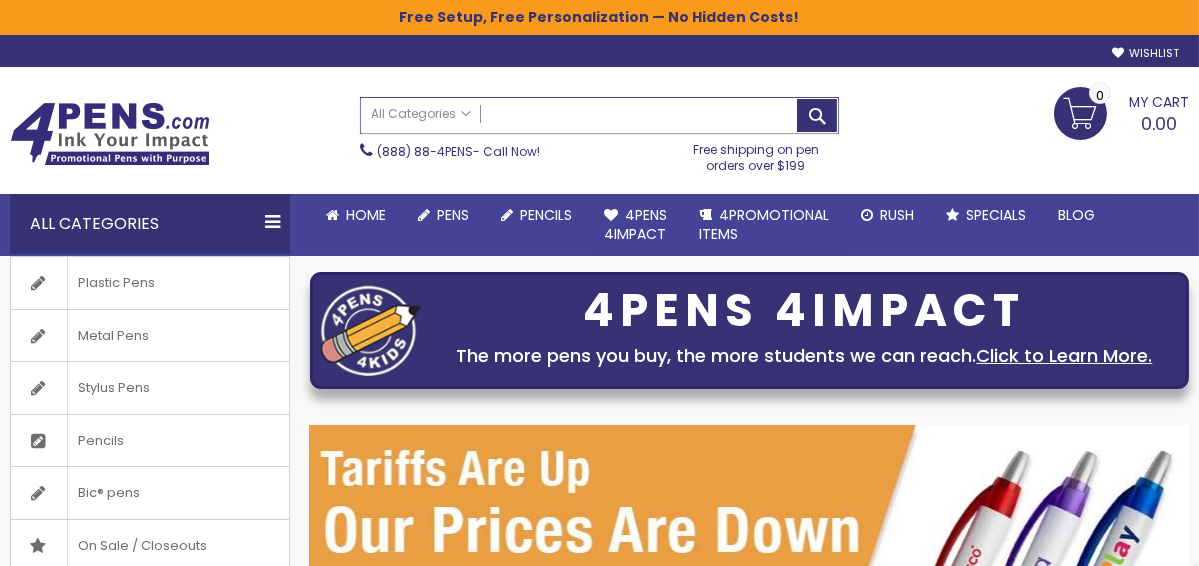 click on "Search" at bounding box center [600, 115] 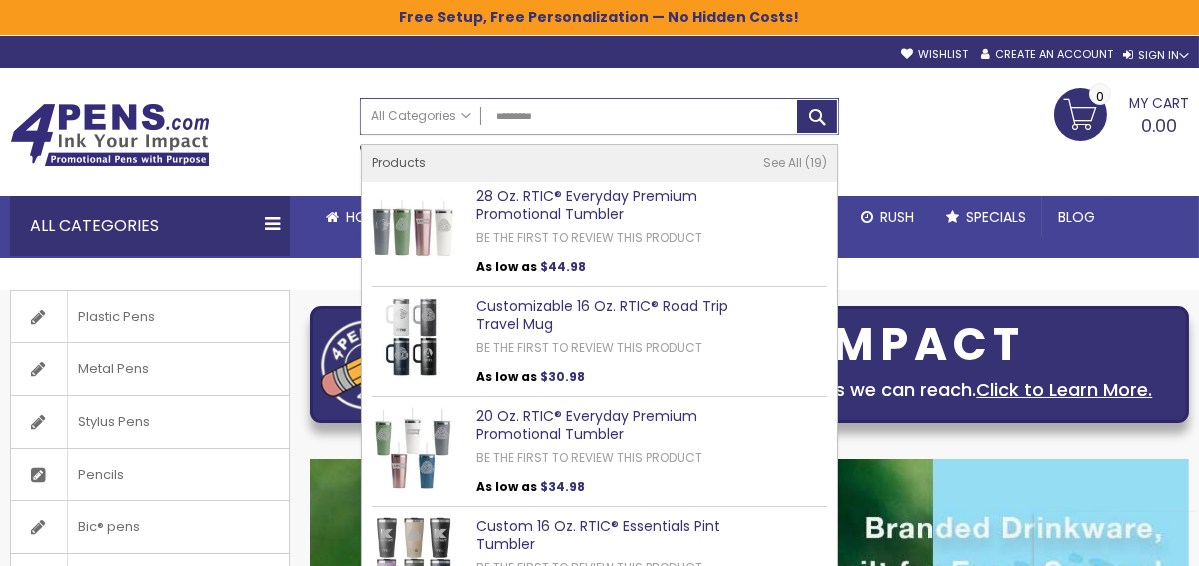 type on "*********" 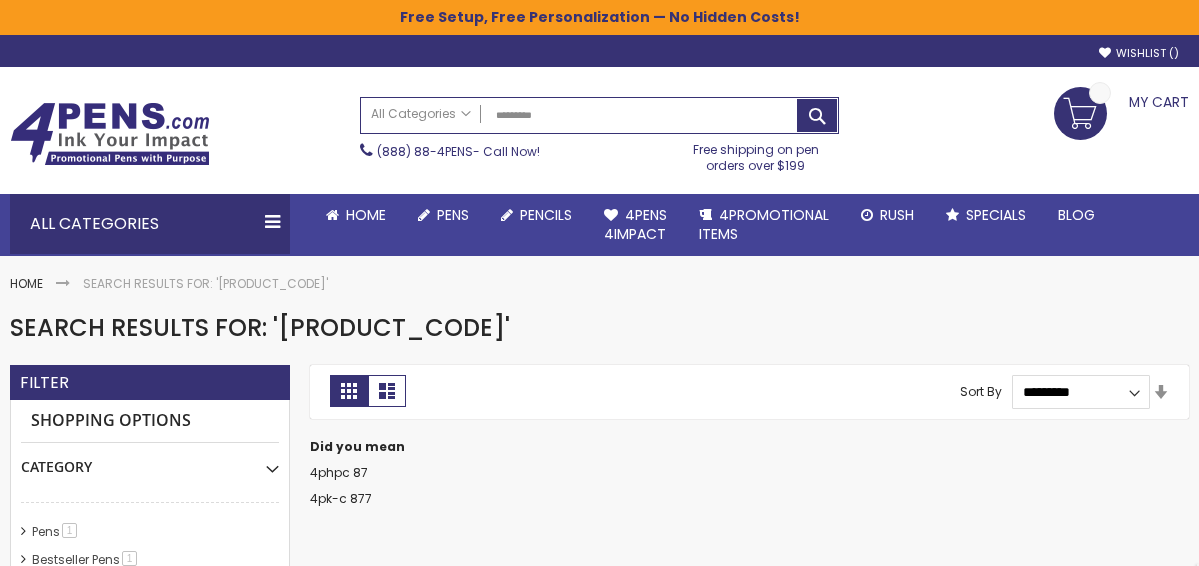 scroll, scrollTop: 0, scrollLeft: 0, axis: both 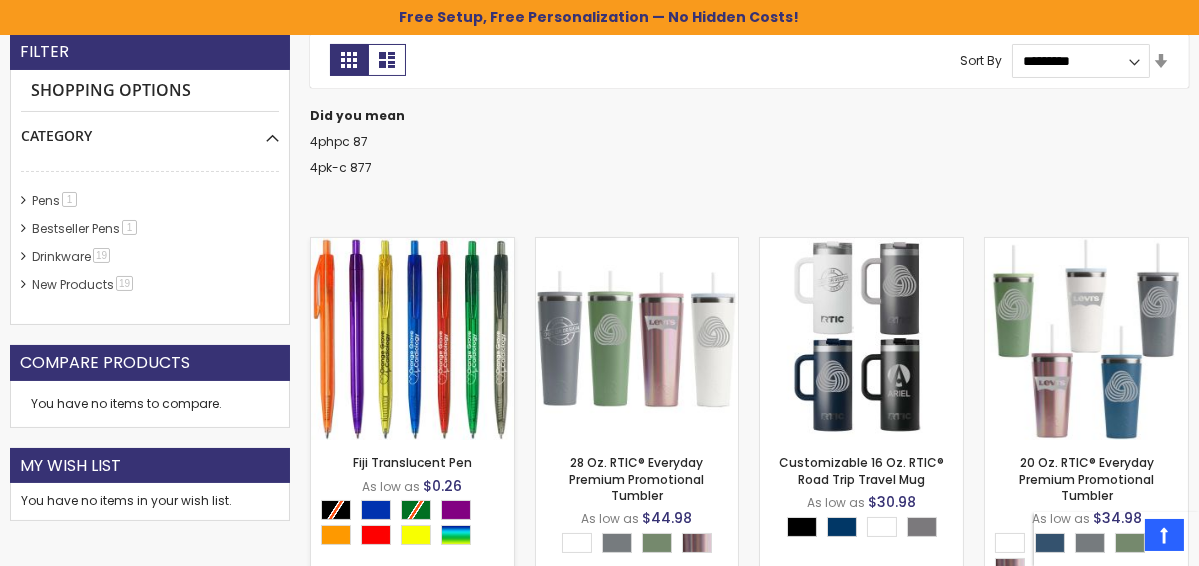 click at bounding box center (412, 339) 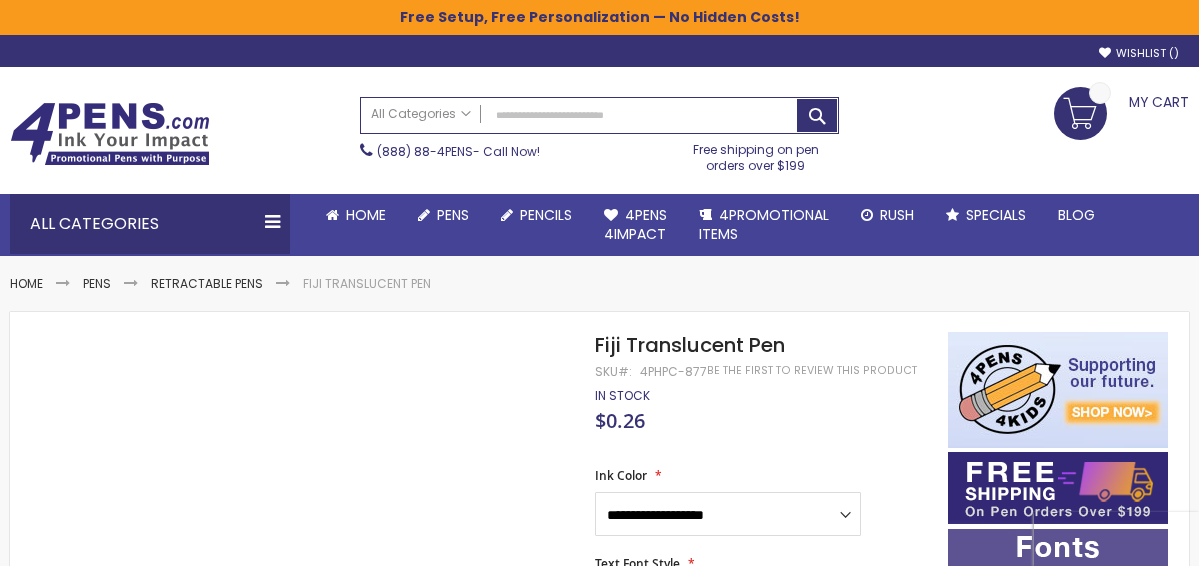 scroll, scrollTop: 0, scrollLeft: 0, axis: both 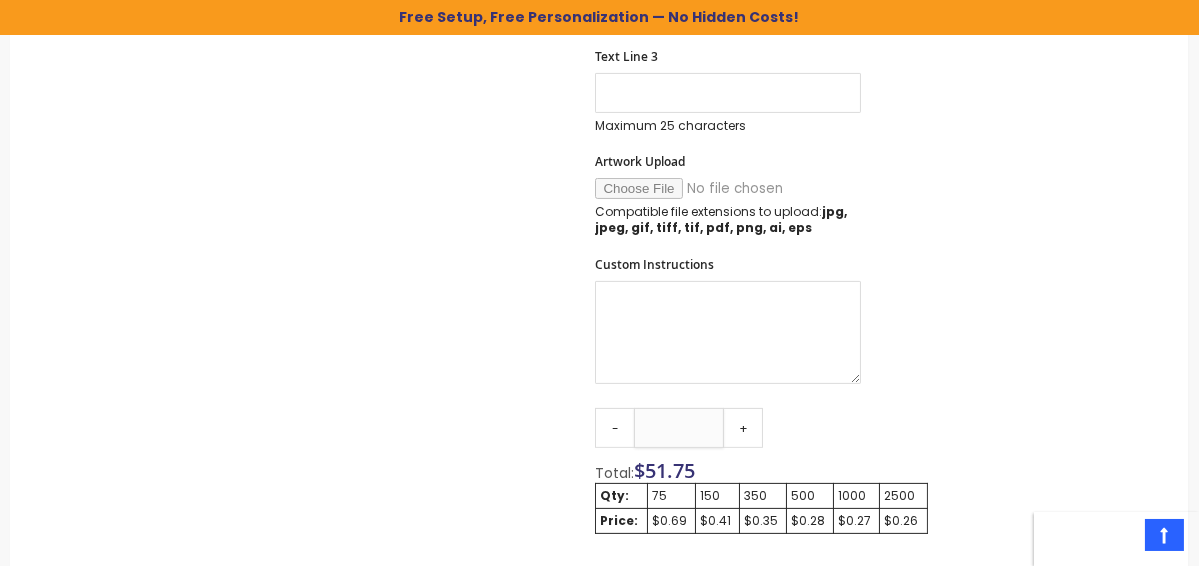 drag, startPoint x: 660, startPoint y: 423, endPoint x: 705, endPoint y: 413, distance: 46.09772 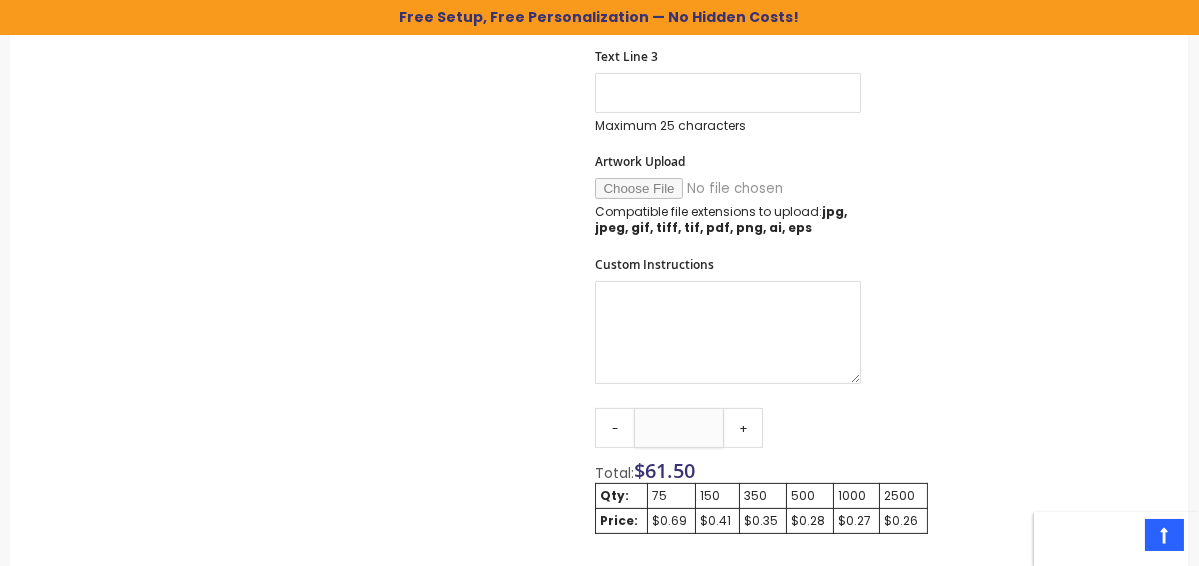 drag, startPoint x: 693, startPoint y: 421, endPoint x: 666, endPoint y: 420, distance: 27.018513 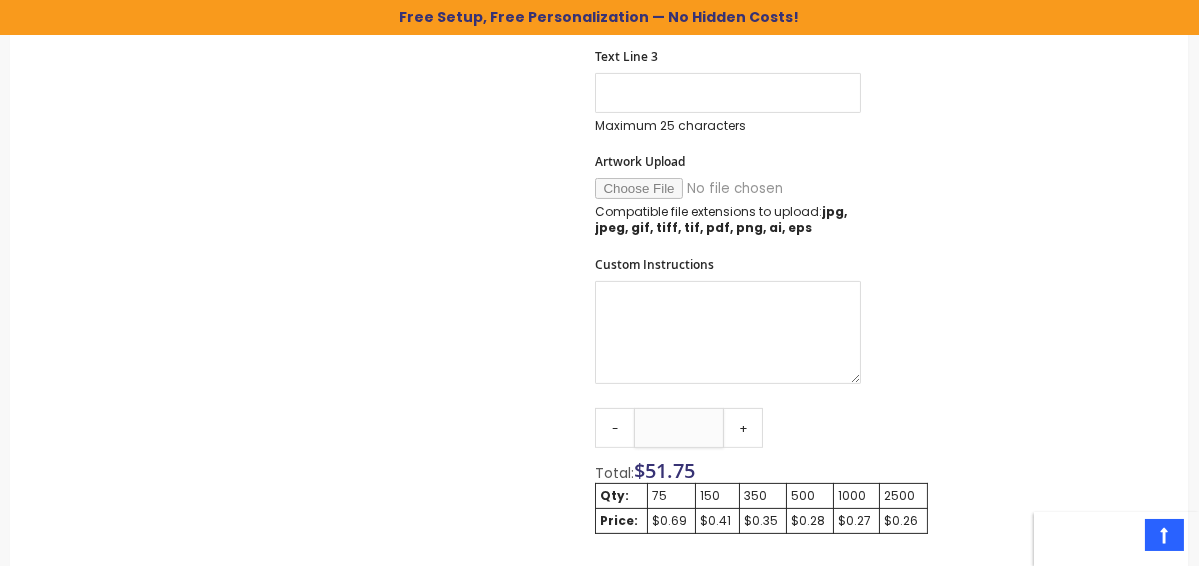 click on "Add to Cart" at bounding box center [761, 592] 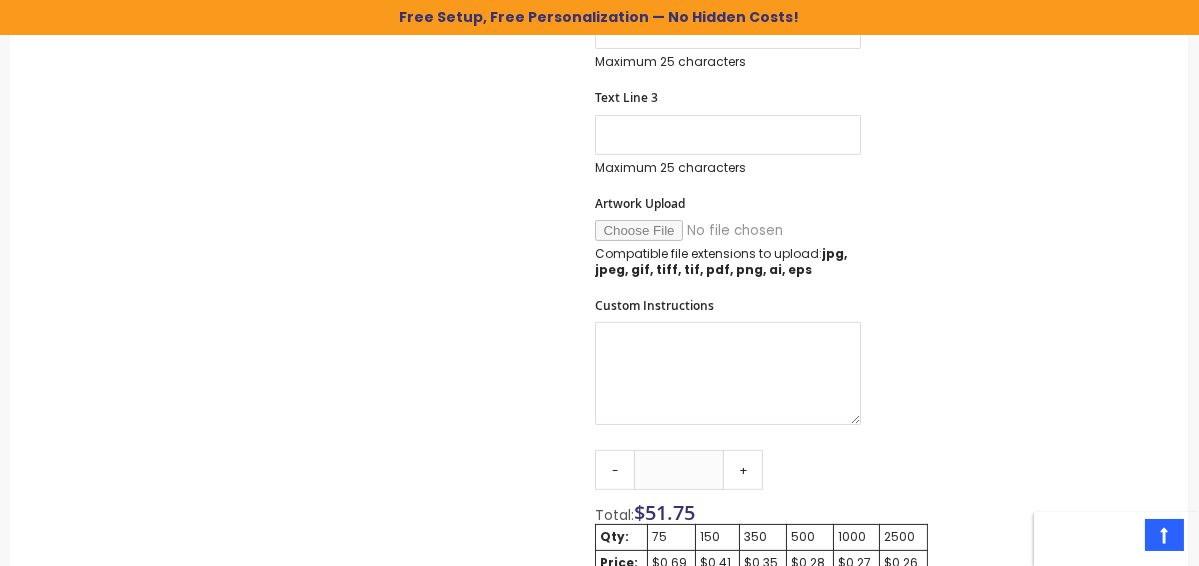 scroll, scrollTop: 1127, scrollLeft: 0, axis: vertical 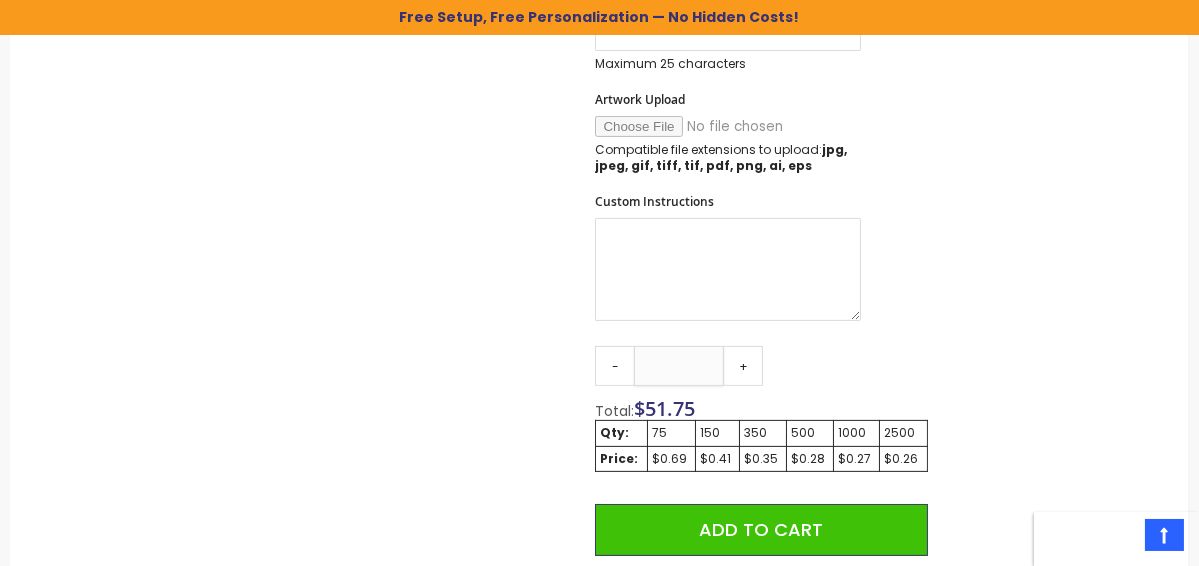 drag, startPoint x: 690, startPoint y: 359, endPoint x: 660, endPoint y: 359, distance: 30 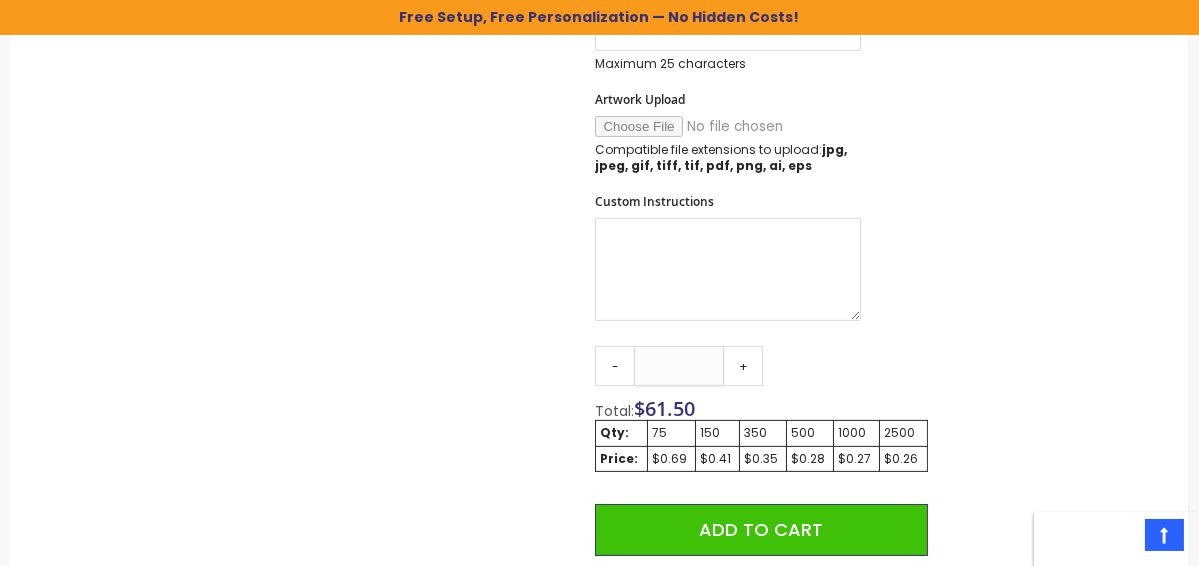 drag, startPoint x: 690, startPoint y: 362, endPoint x: 648, endPoint y: 365, distance: 42.107006 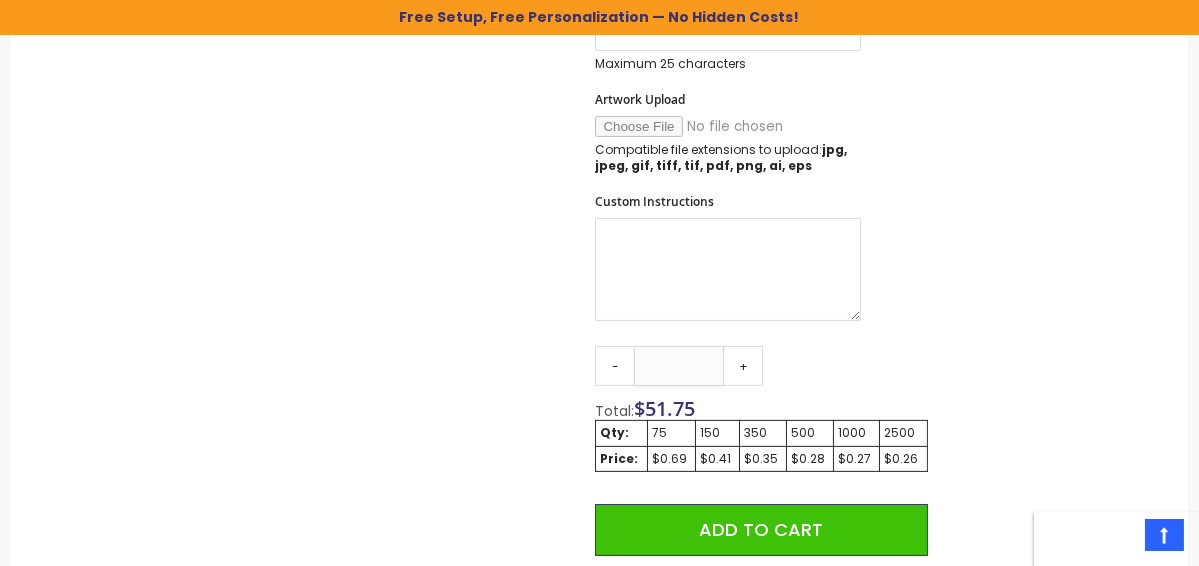 drag, startPoint x: 696, startPoint y: 355, endPoint x: 670, endPoint y: 355, distance: 26 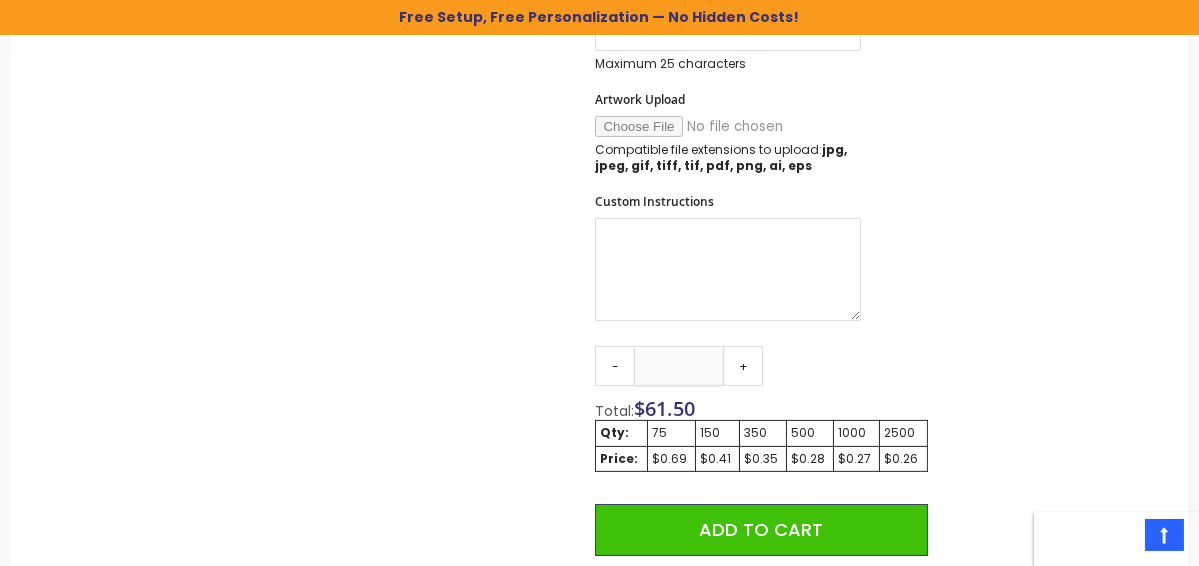 drag, startPoint x: 696, startPoint y: 360, endPoint x: 663, endPoint y: 363, distance: 33.13608 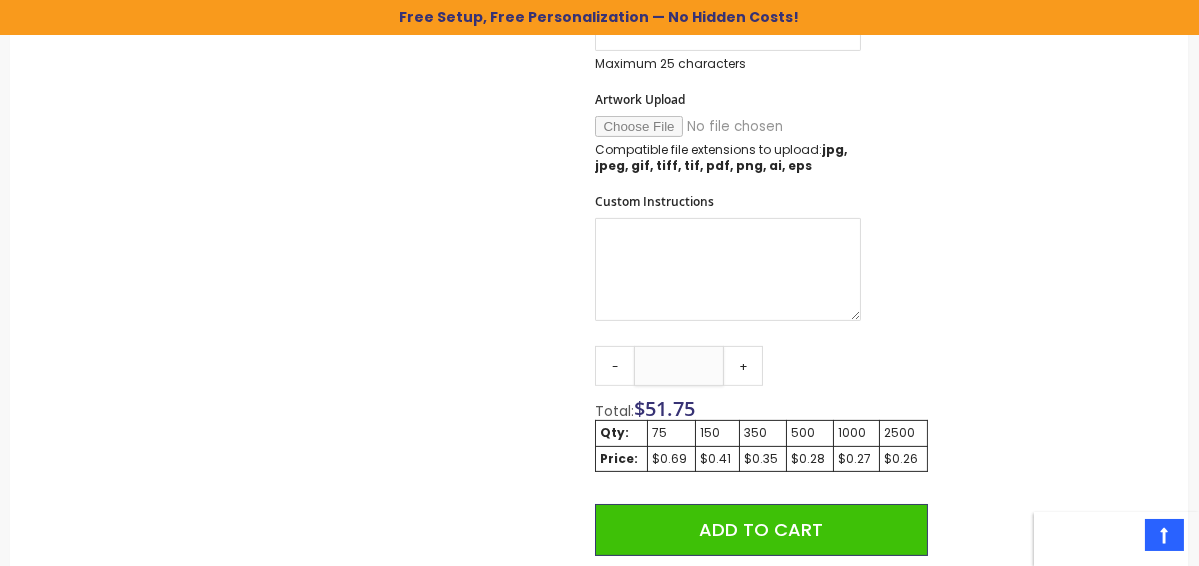 drag, startPoint x: 688, startPoint y: 364, endPoint x: 657, endPoint y: 364, distance: 31 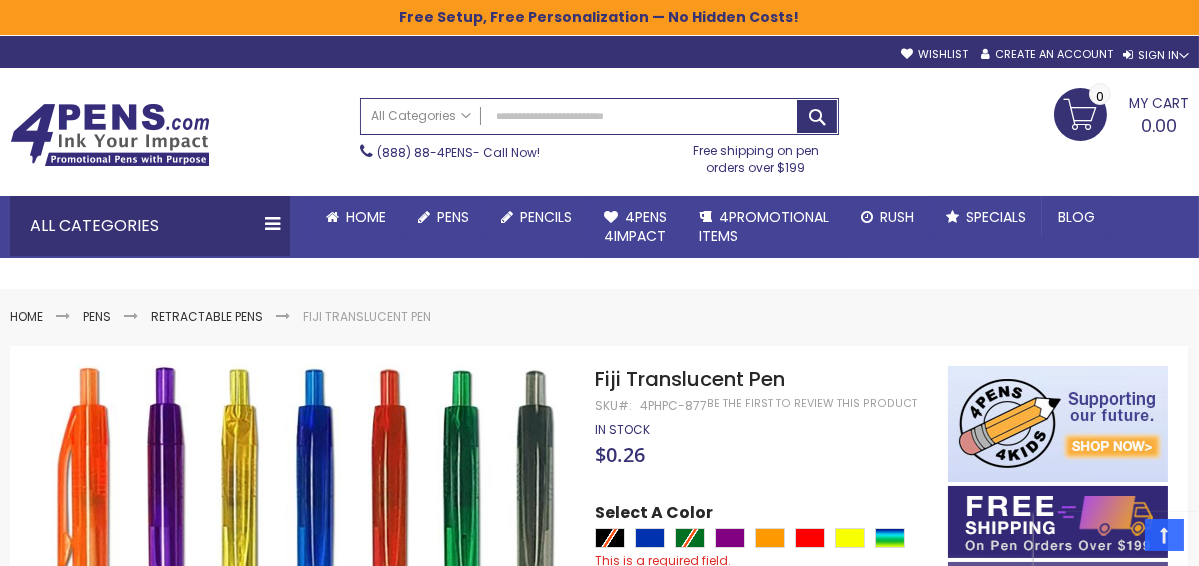 scroll, scrollTop: 0, scrollLeft: 0, axis: both 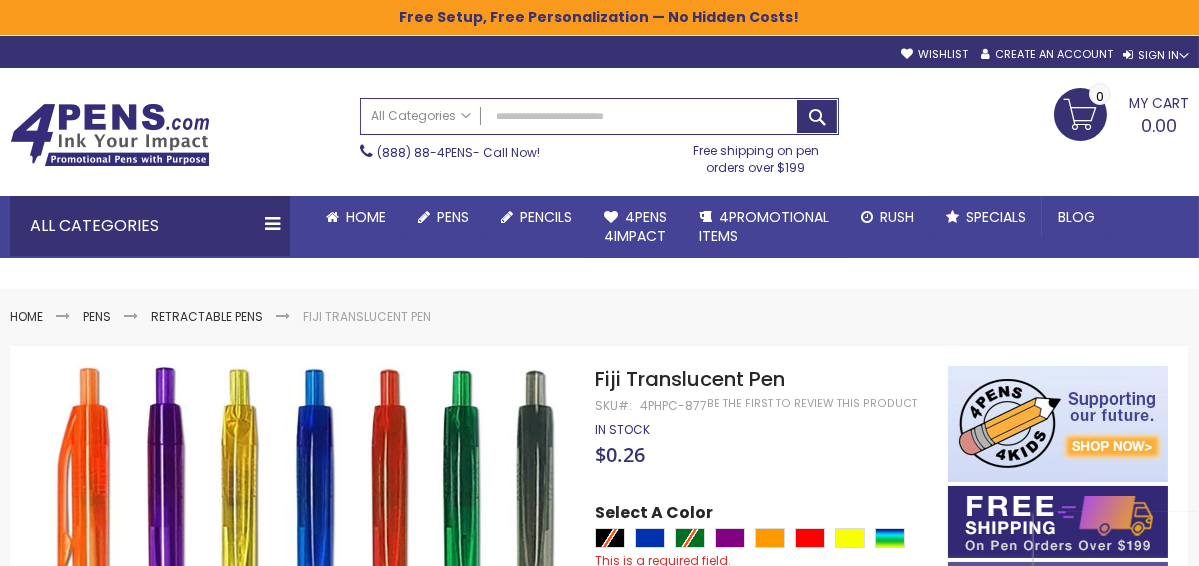 type on "***" 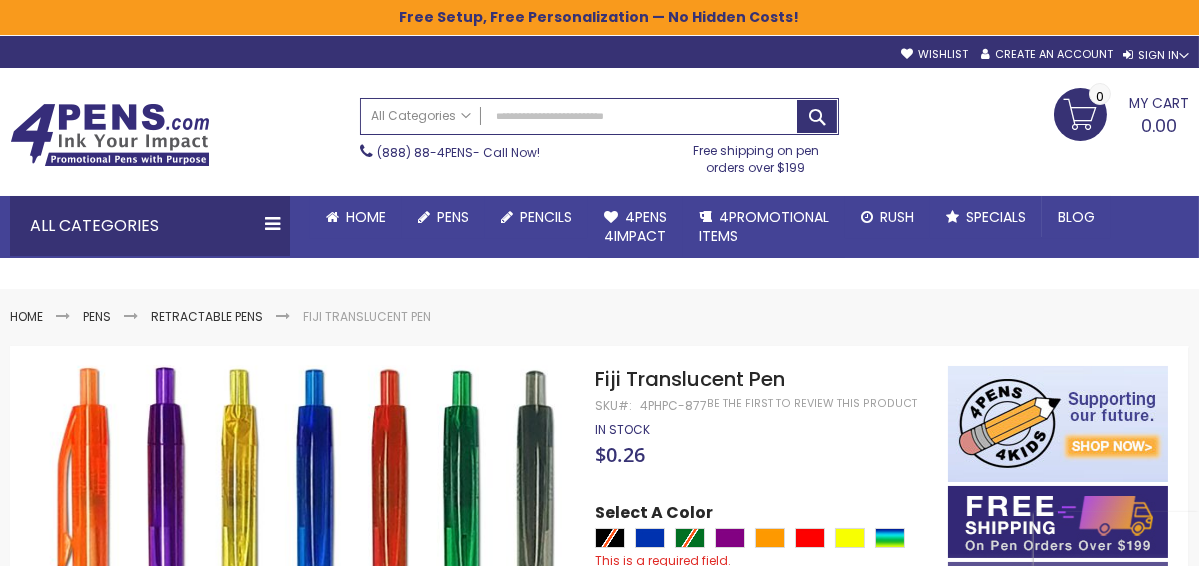 scroll, scrollTop: 90, scrollLeft: 0, axis: vertical 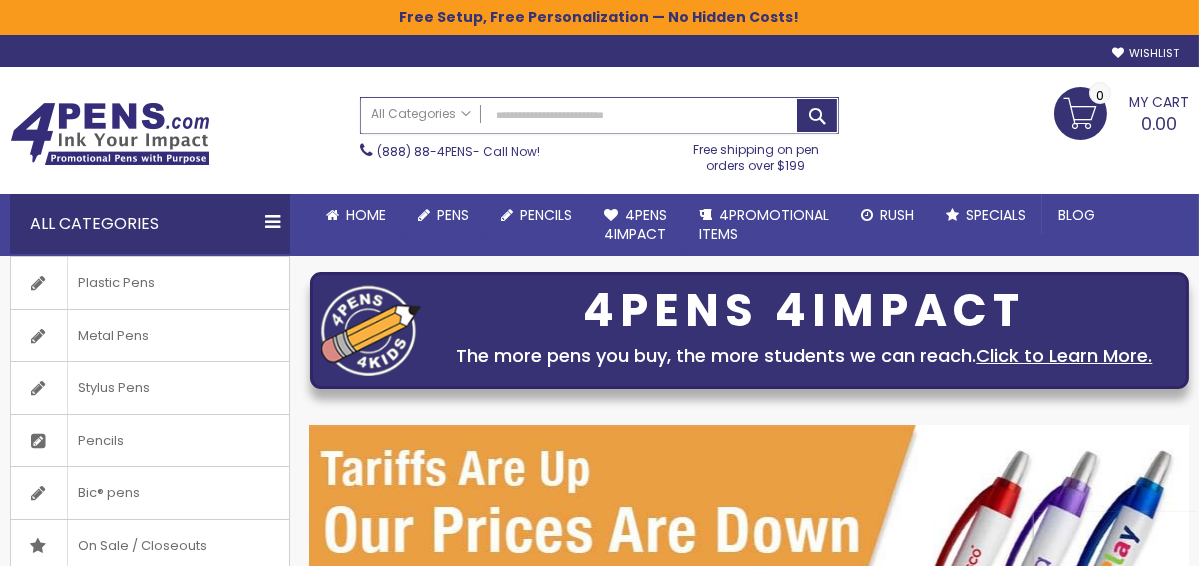 click on "Search" at bounding box center [600, 115] 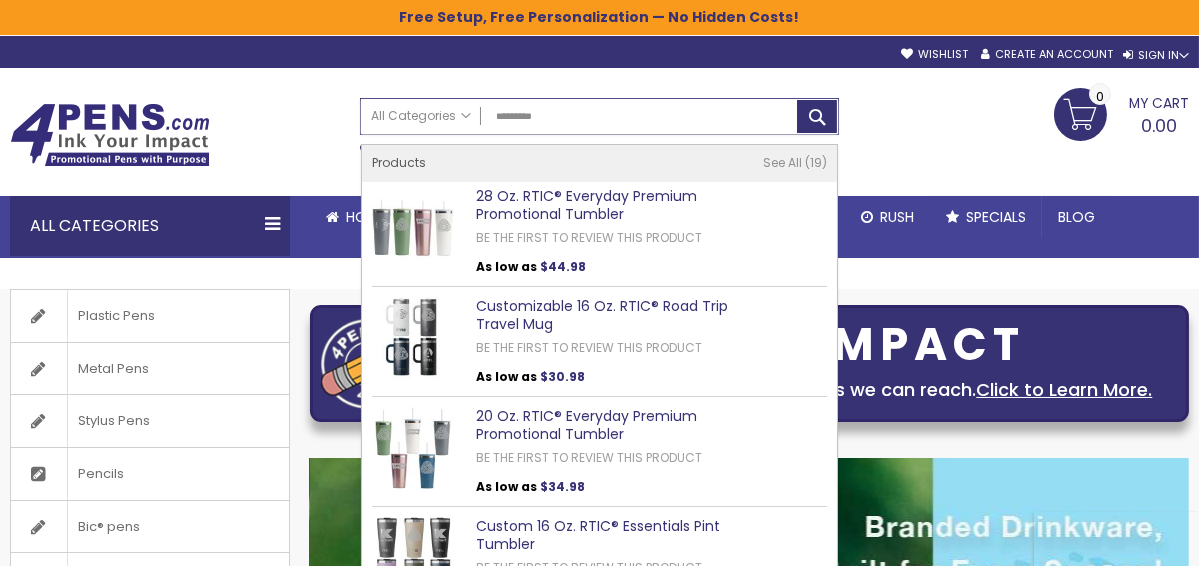 type on "*********" 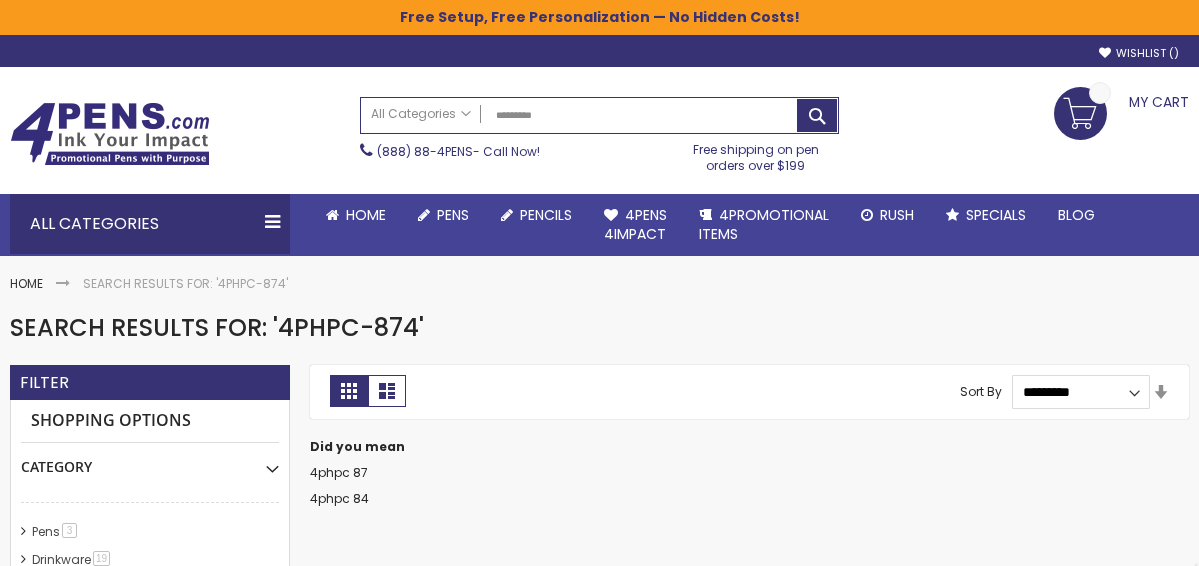 scroll, scrollTop: 0, scrollLeft: 0, axis: both 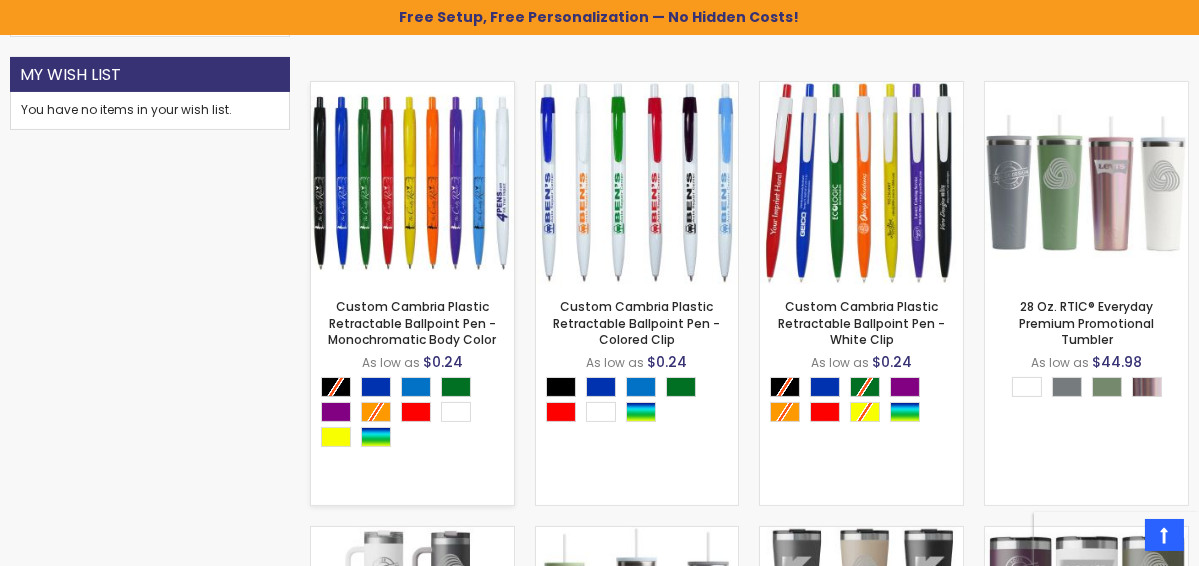 click at bounding box center [412, 183] 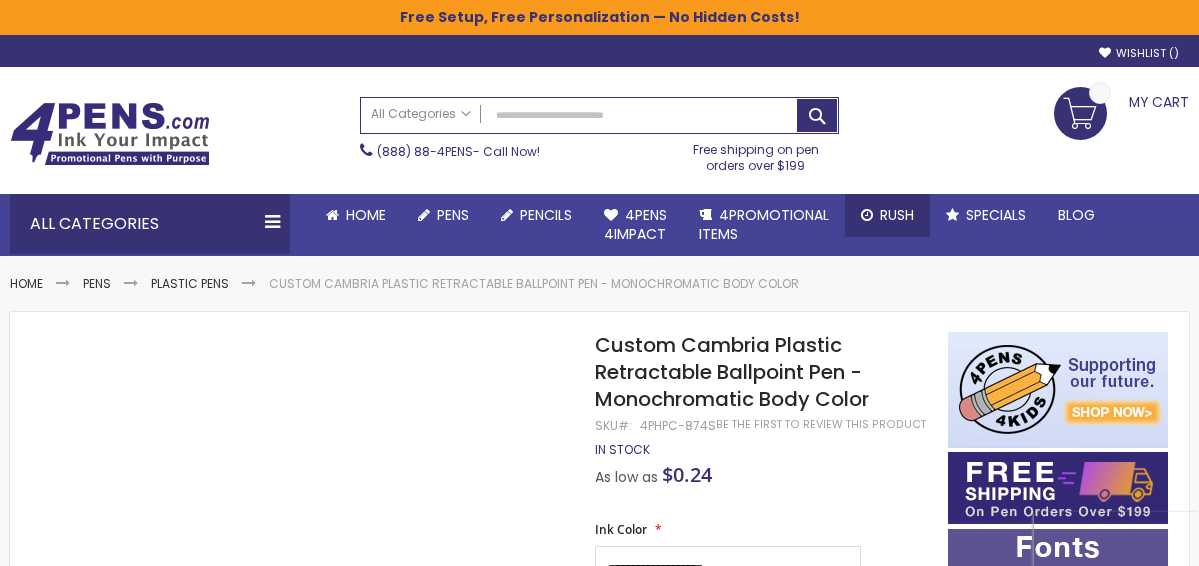 scroll, scrollTop: 0, scrollLeft: 0, axis: both 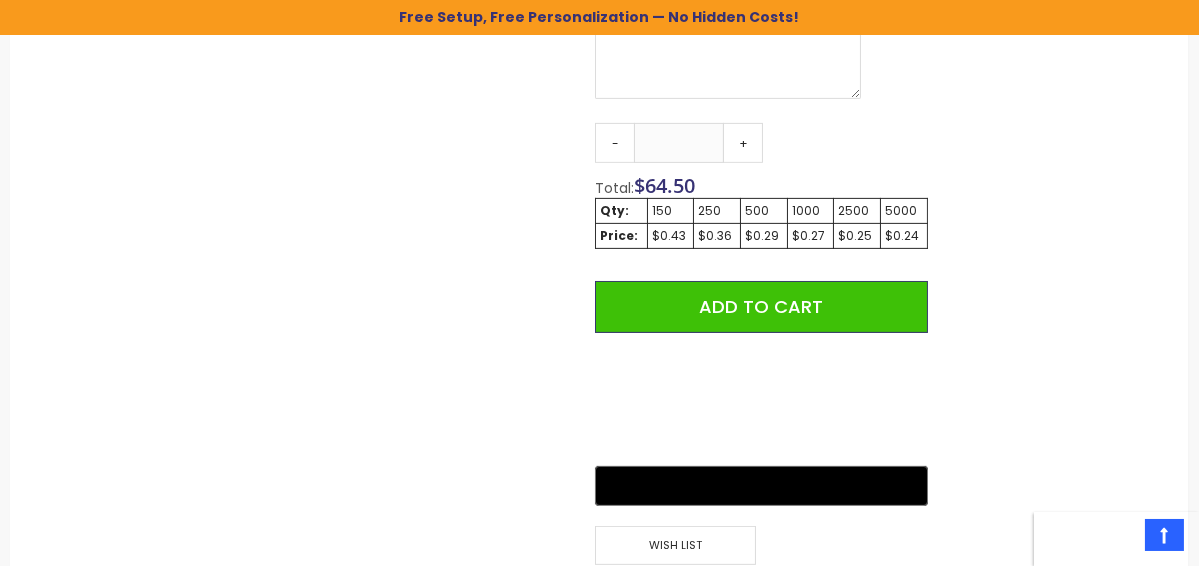 click on "Skip to the end of the images gallery
Skip to the beginning of the images gallery
Custom Cambria Plastic Retractable Ballpoint Pen - Monochromatic Body Color
SKU
4PHPC-874S
Be the first to review this product
In stock
Only  %1  left
As low as" at bounding box center [479, -65] 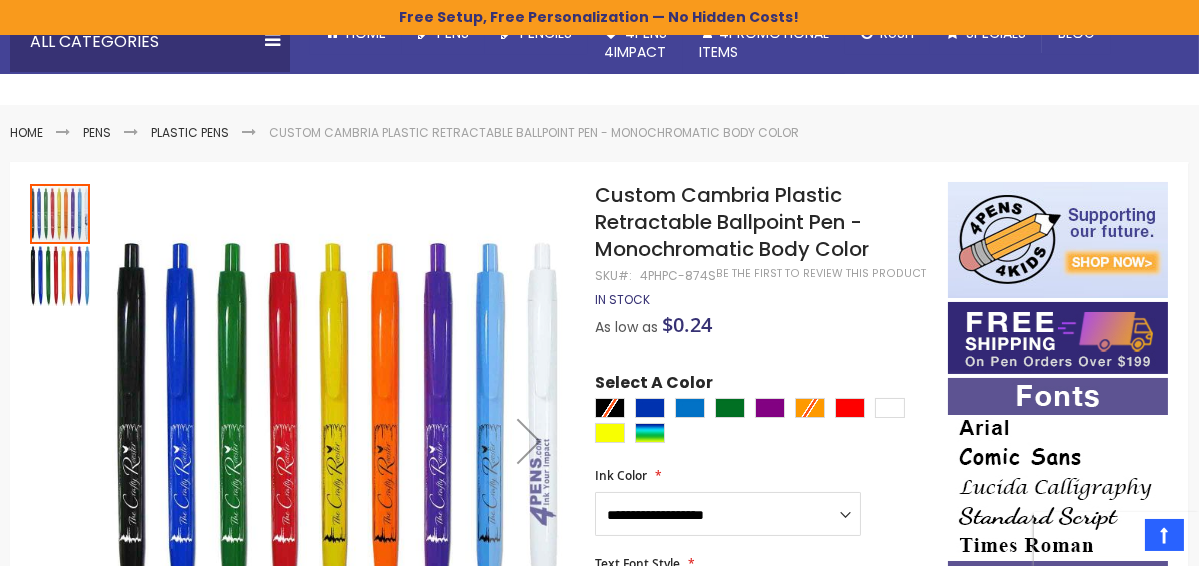 scroll, scrollTop: 181, scrollLeft: 0, axis: vertical 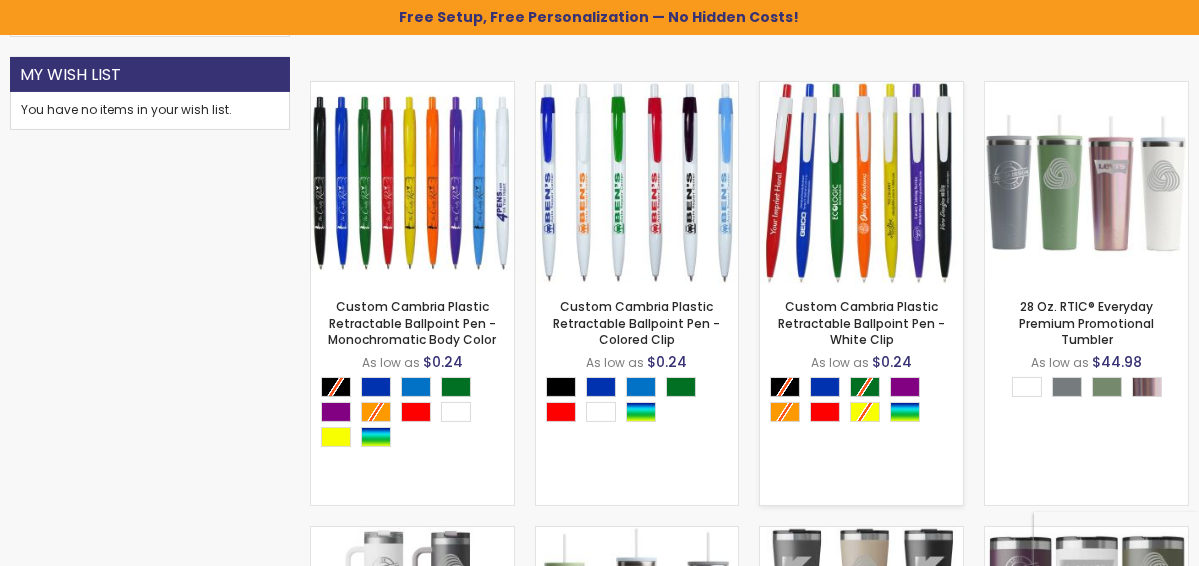 click at bounding box center (861, 183) 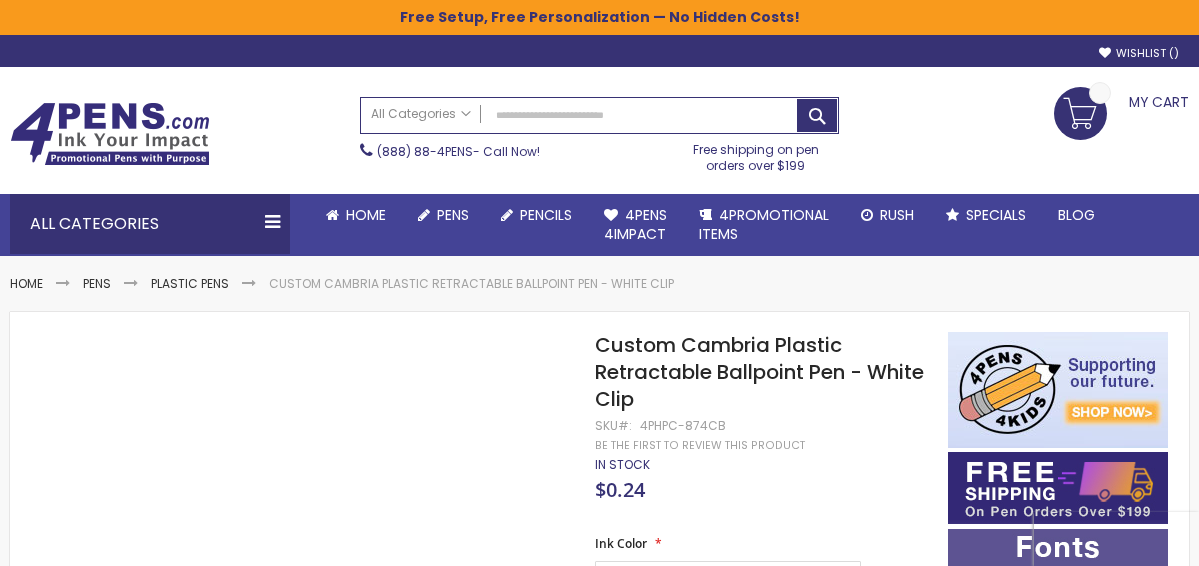 scroll, scrollTop: 0, scrollLeft: 0, axis: both 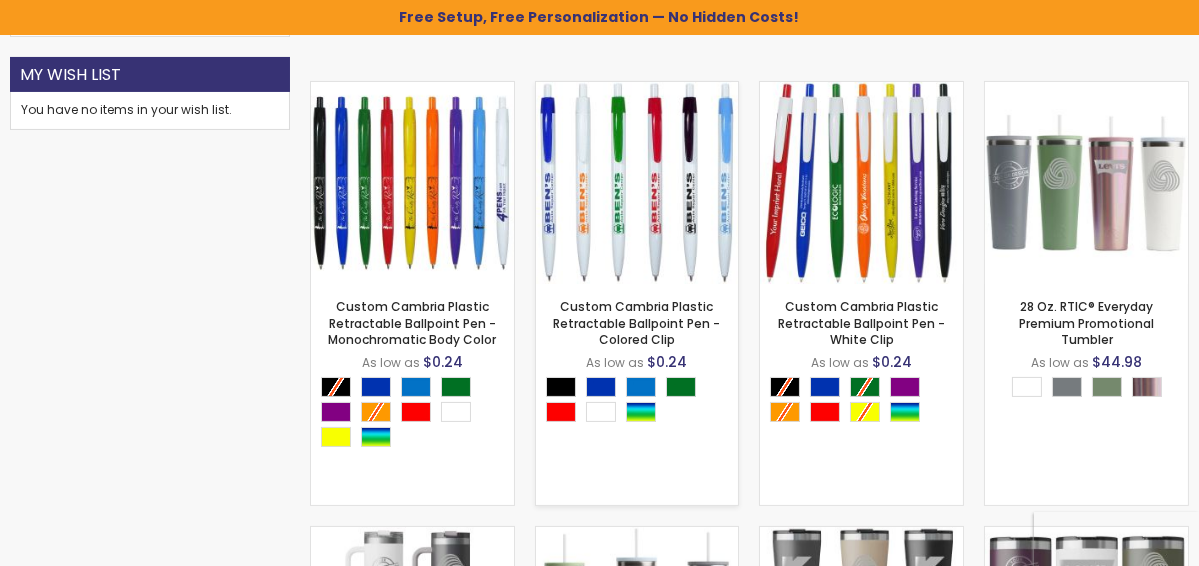click at bounding box center [637, 183] 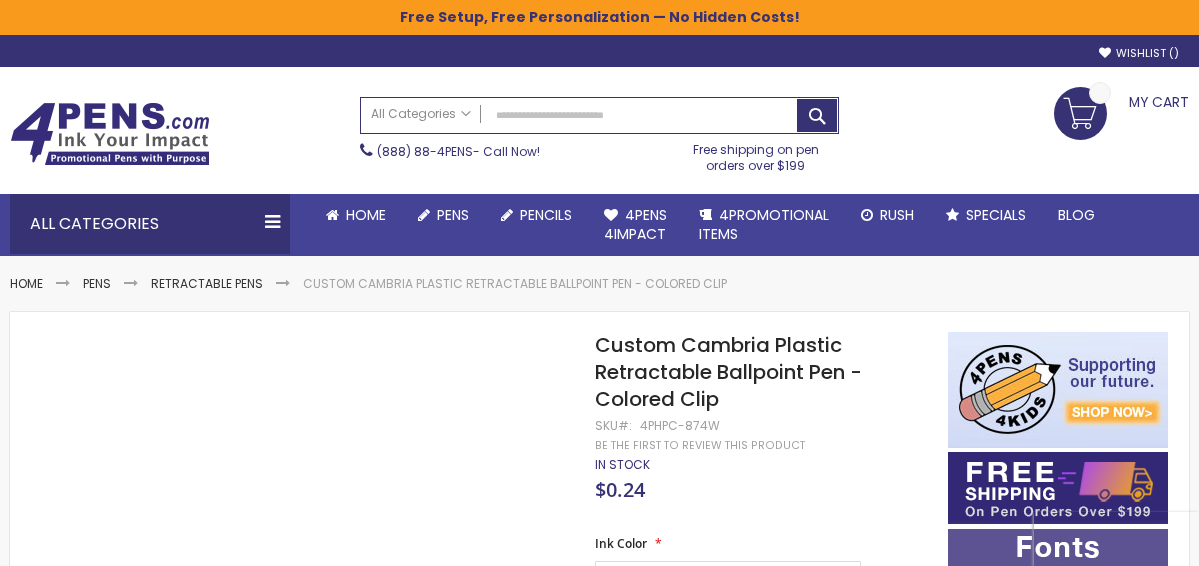 scroll, scrollTop: 0, scrollLeft: 0, axis: both 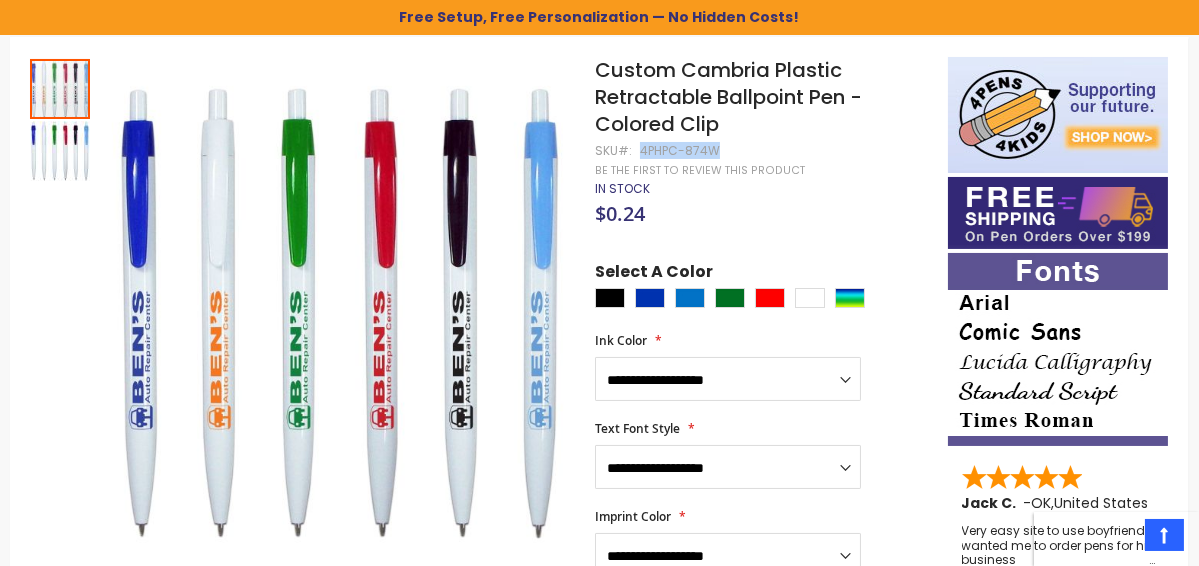 drag, startPoint x: 713, startPoint y: 150, endPoint x: 640, endPoint y: 144, distance: 73.24616 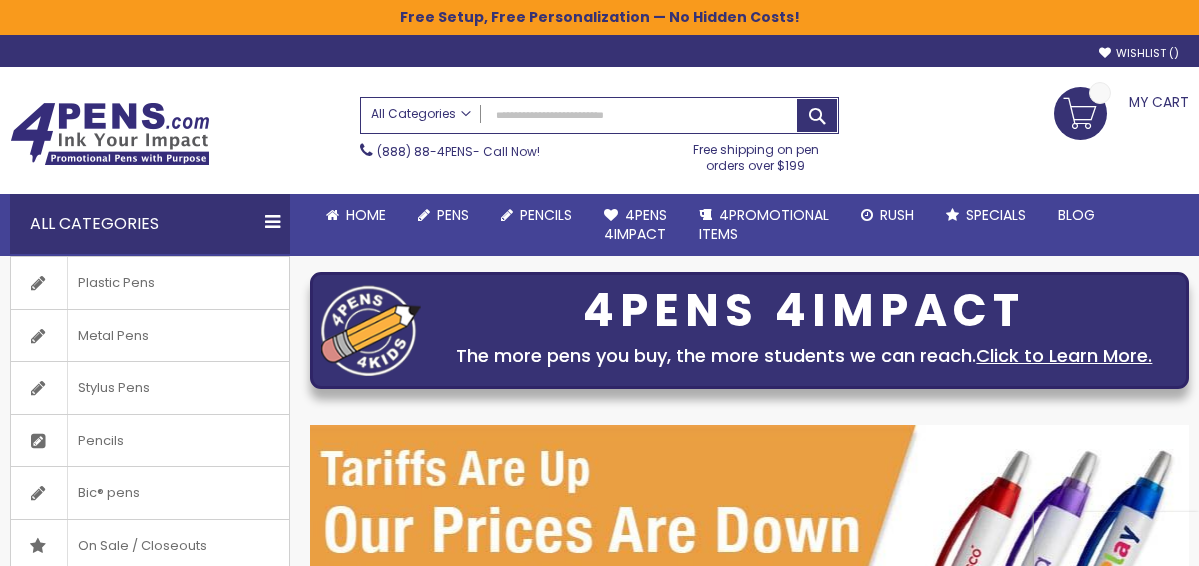 scroll, scrollTop: 0, scrollLeft: 0, axis: both 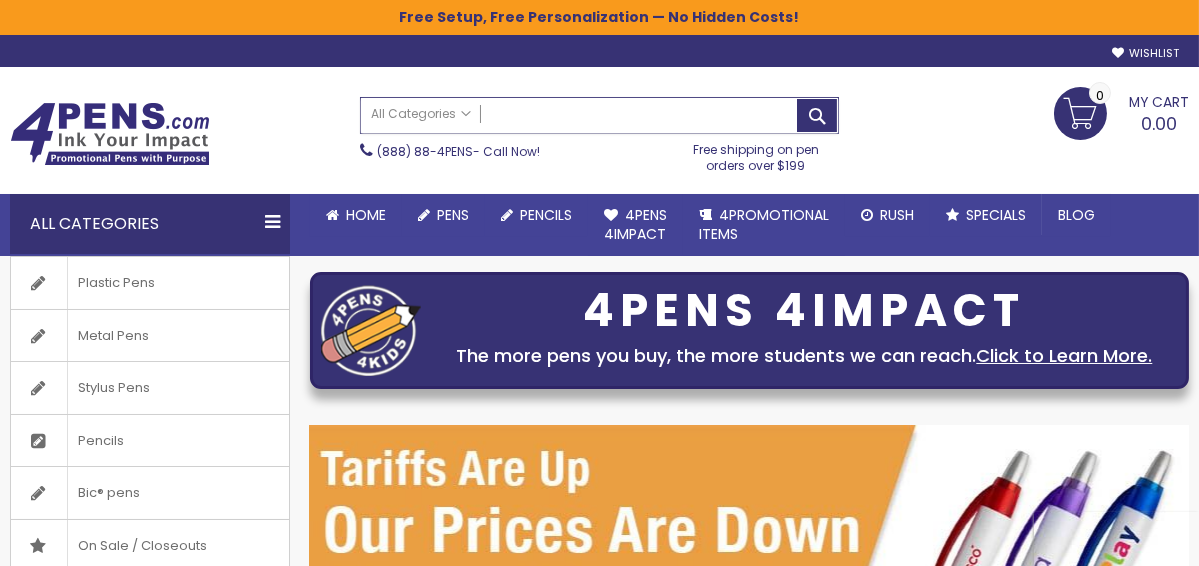 click on "Search" at bounding box center [600, 115] 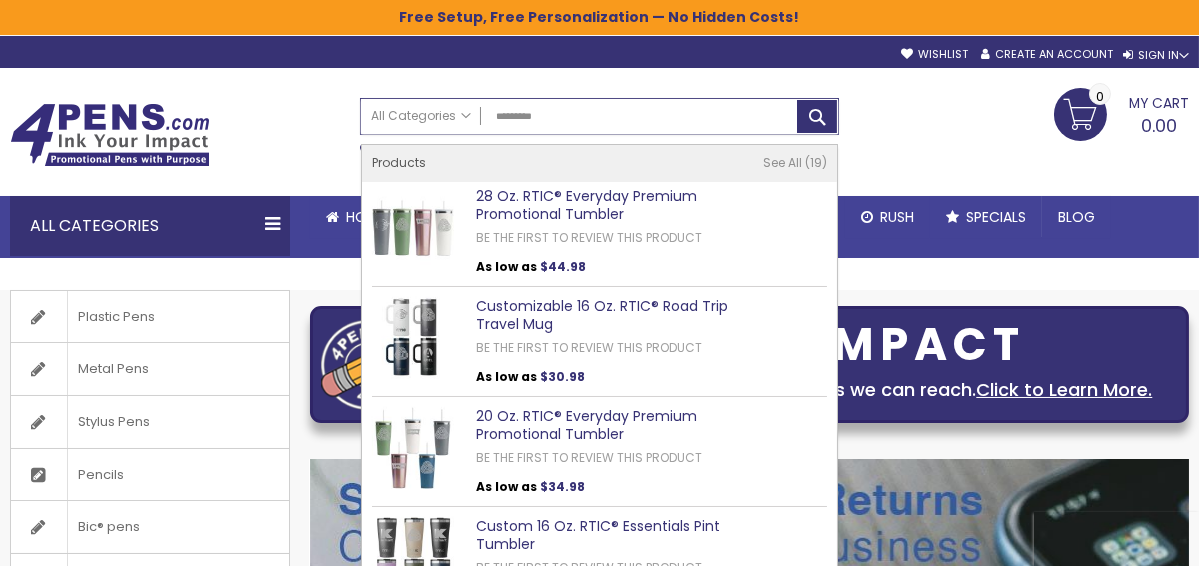 type on "*********" 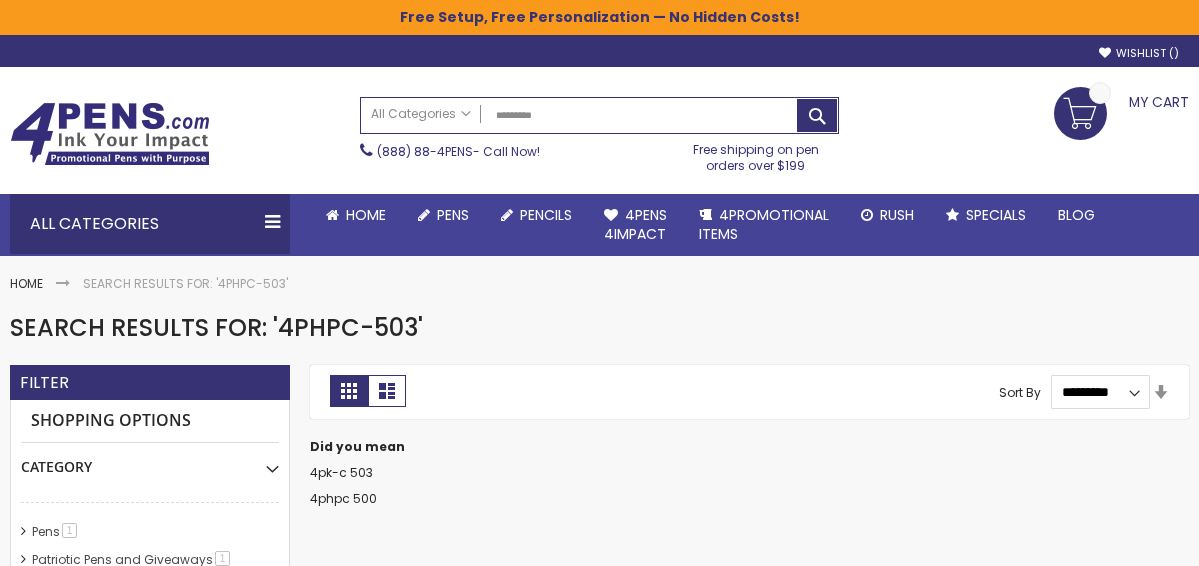scroll, scrollTop: 0, scrollLeft: 0, axis: both 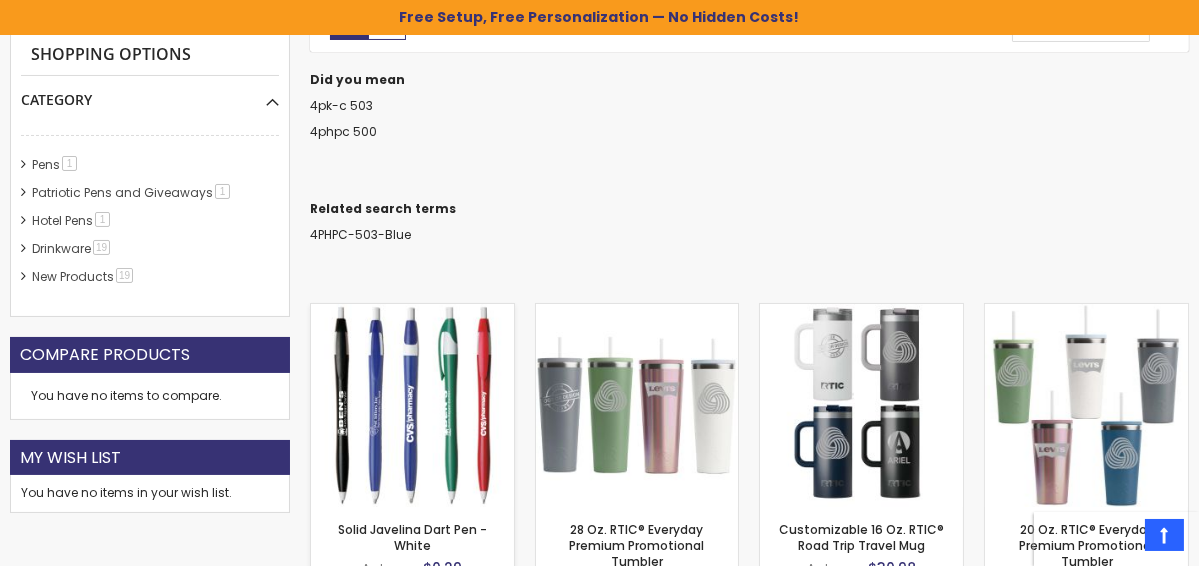 click at bounding box center [412, 405] 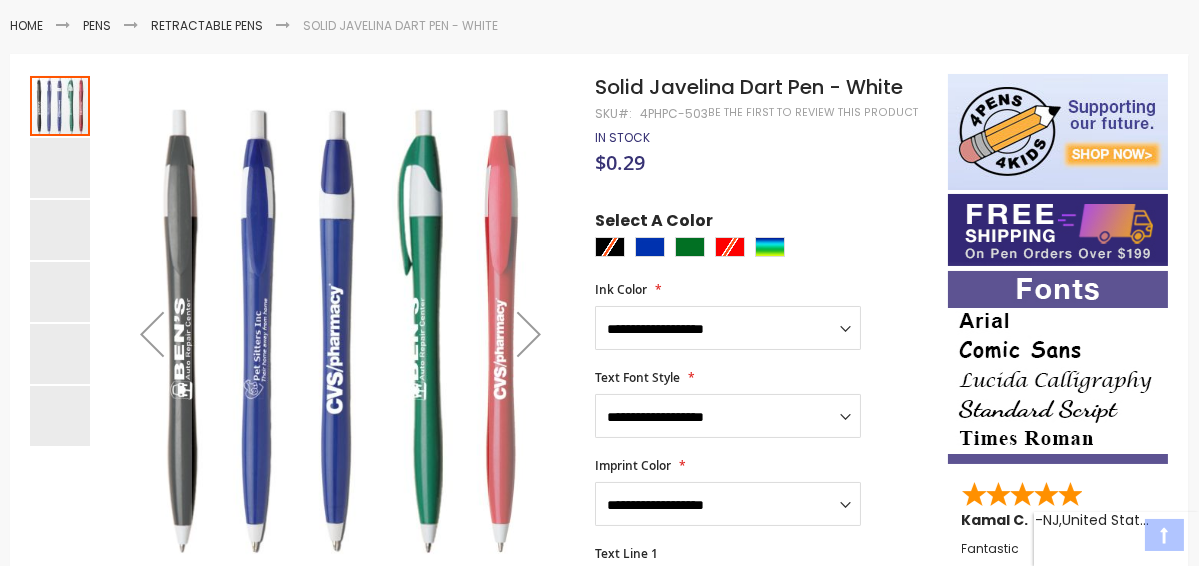 scroll, scrollTop: 363, scrollLeft: 0, axis: vertical 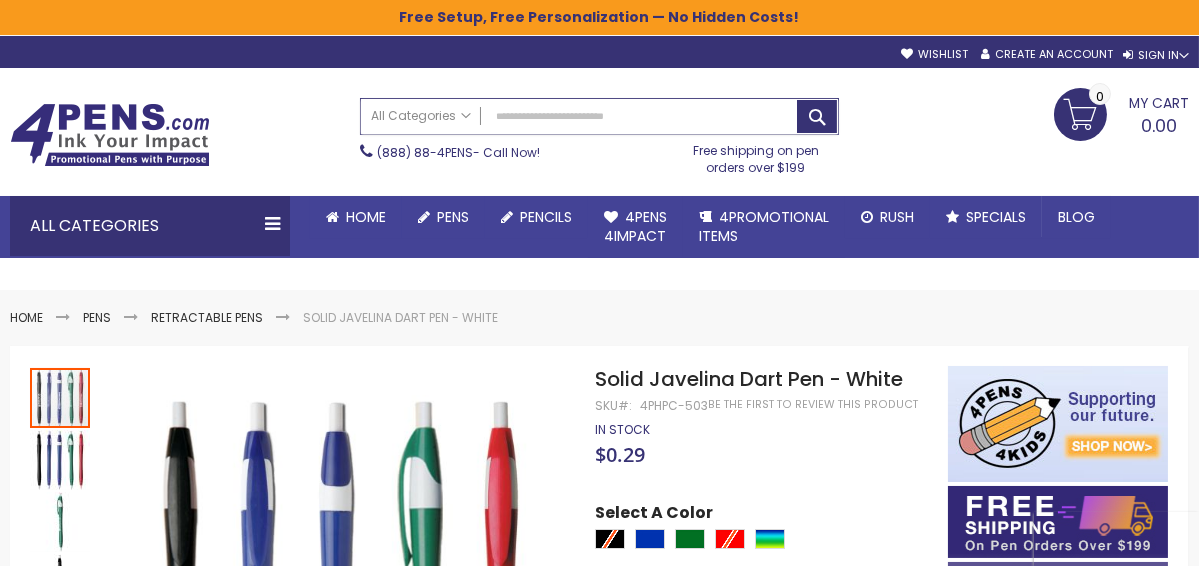 click on "Search" at bounding box center (600, 116) 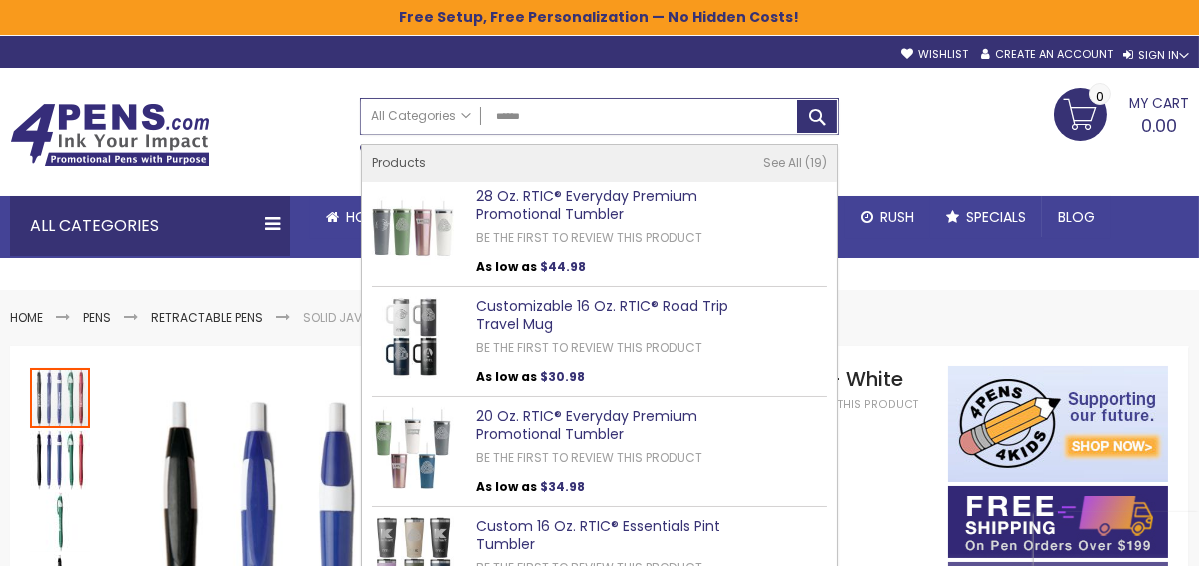 click on "******" at bounding box center [600, 116] 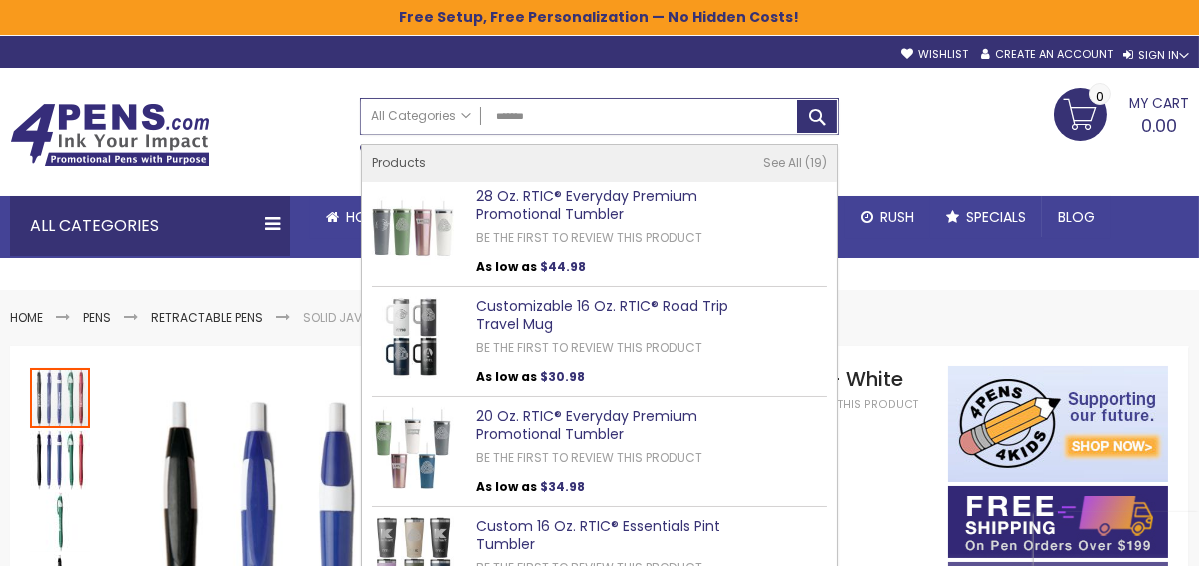 type on "********" 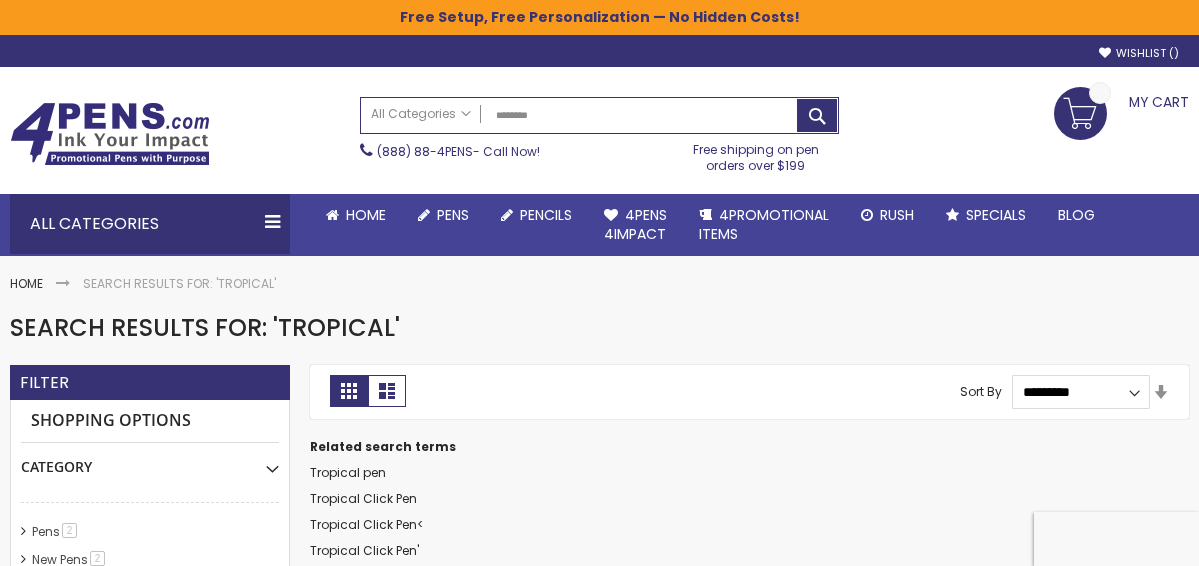scroll, scrollTop: 0, scrollLeft: 0, axis: both 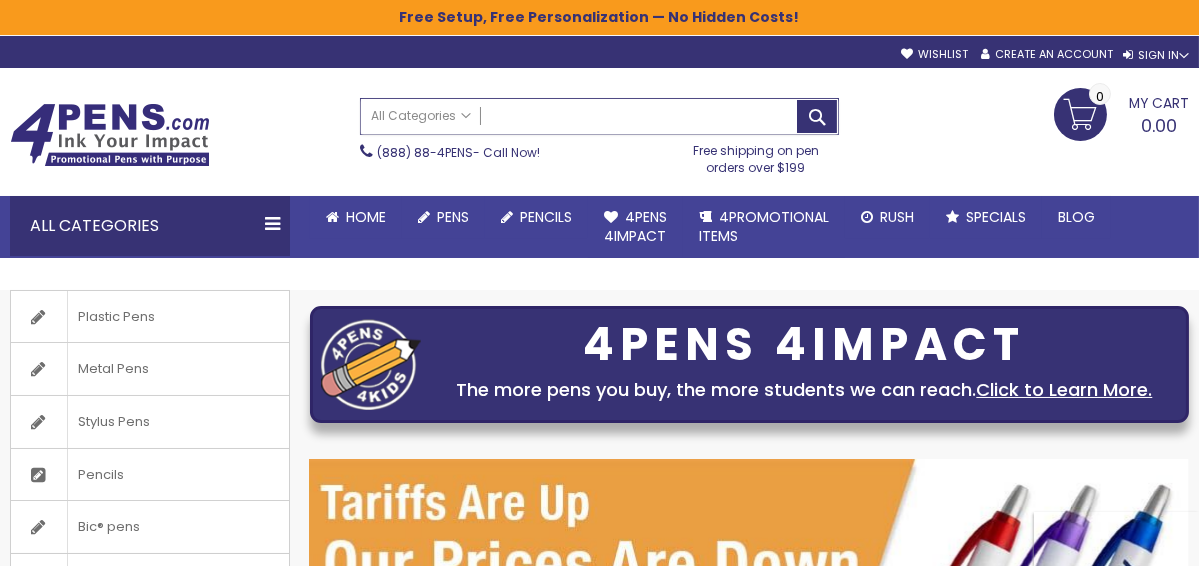 click on "Search" at bounding box center (600, 116) 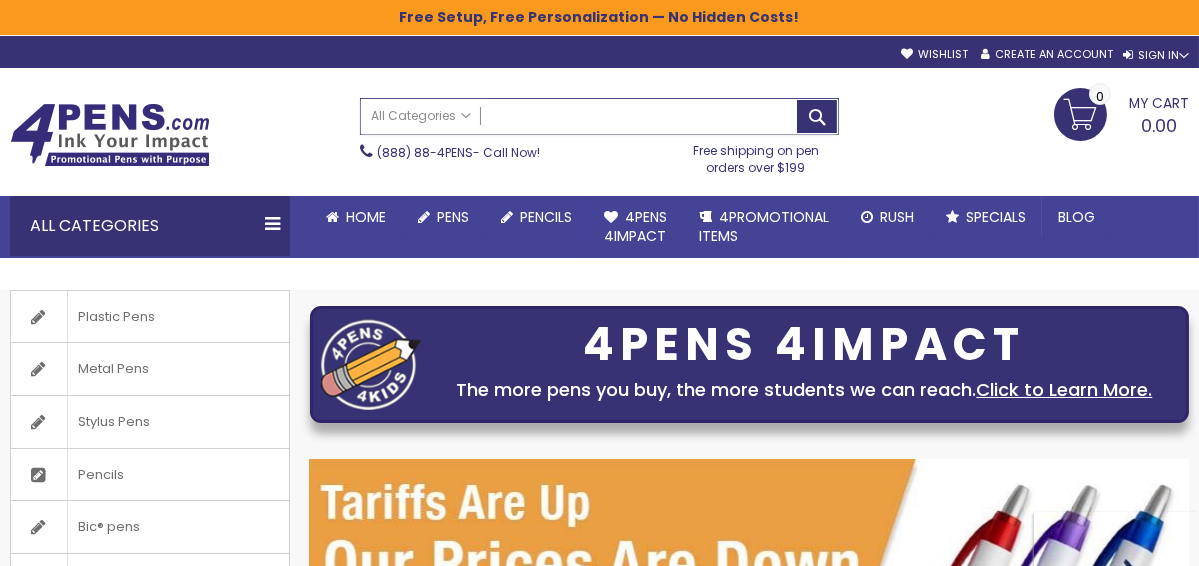 type on "*" 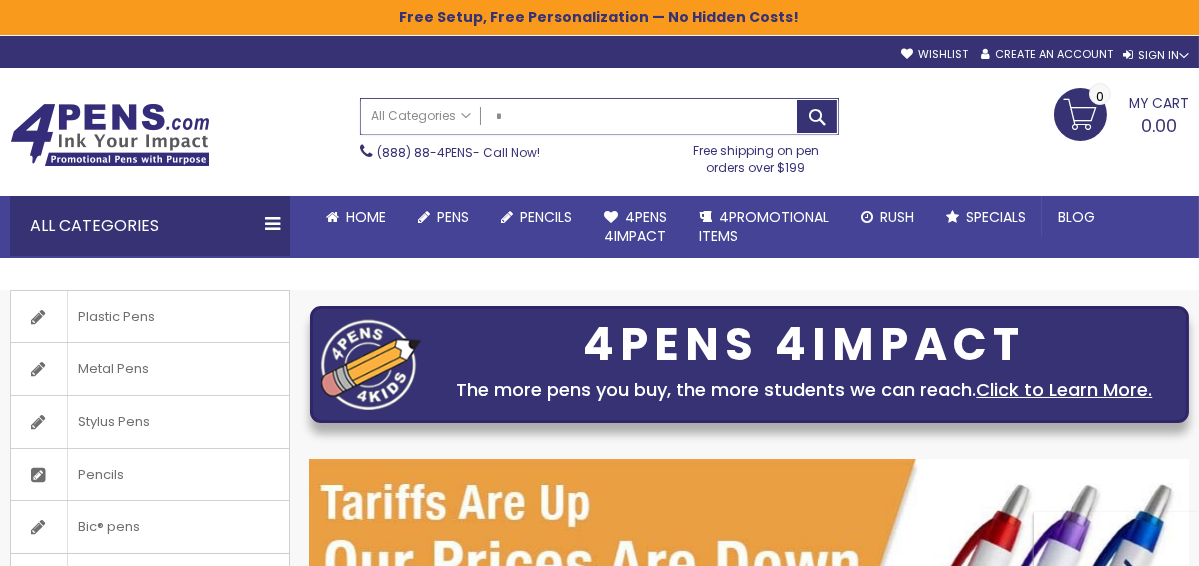 type 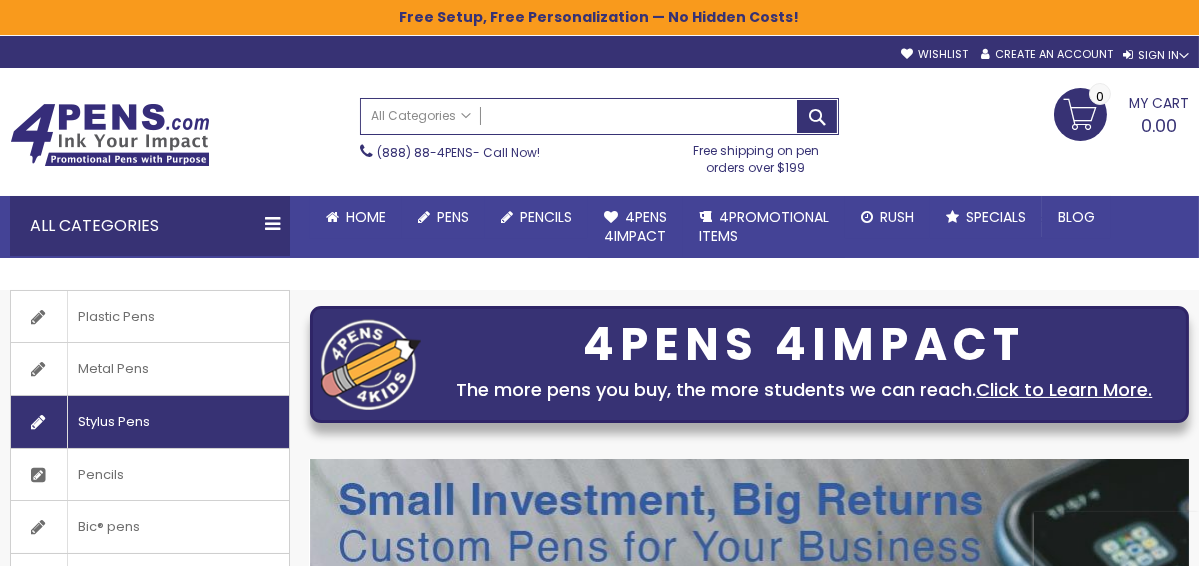 click on "Stylus Pens" at bounding box center [113, 422] 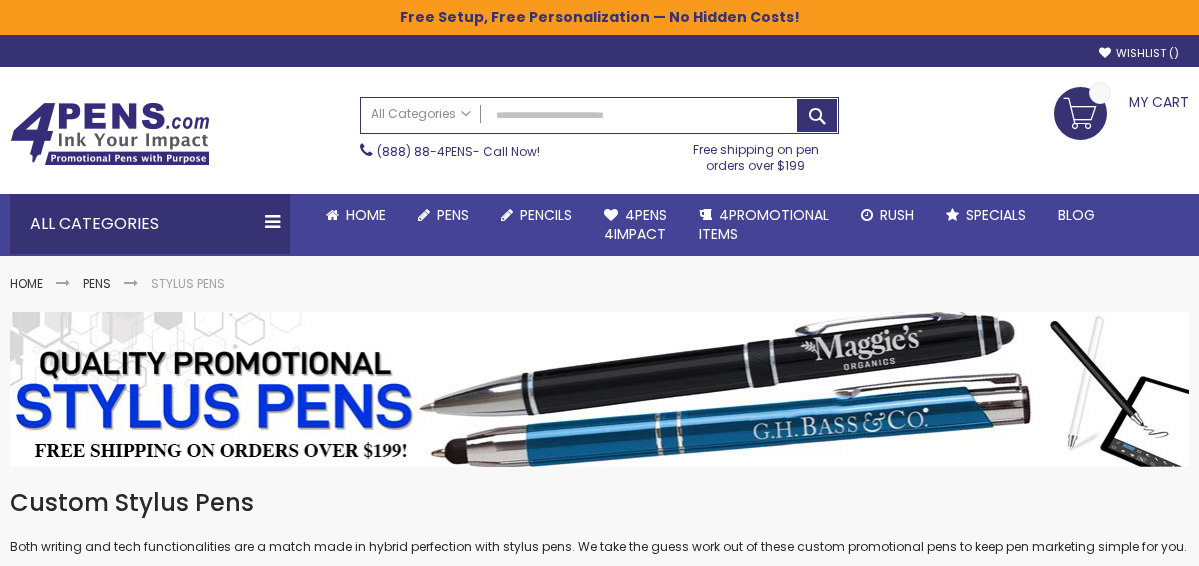 scroll, scrollTop: 0, scrollLeft: 0, axis: both 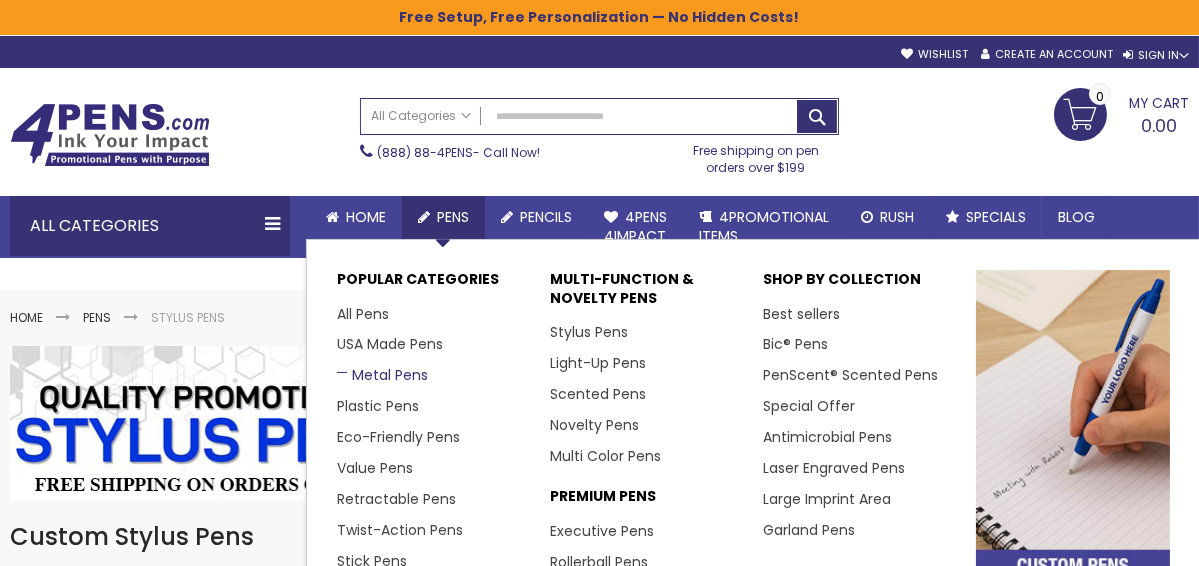 click on "Metal Pens" at bounding box center [382, 375] 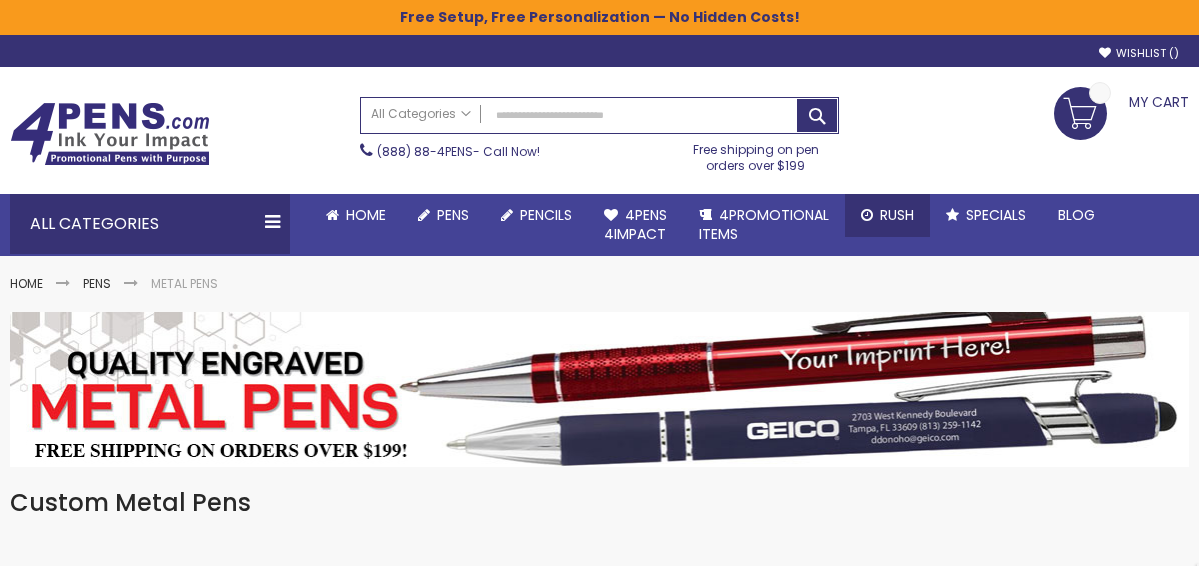 scroll, scrollTop: 0, scrollLeft: 0, axis: both 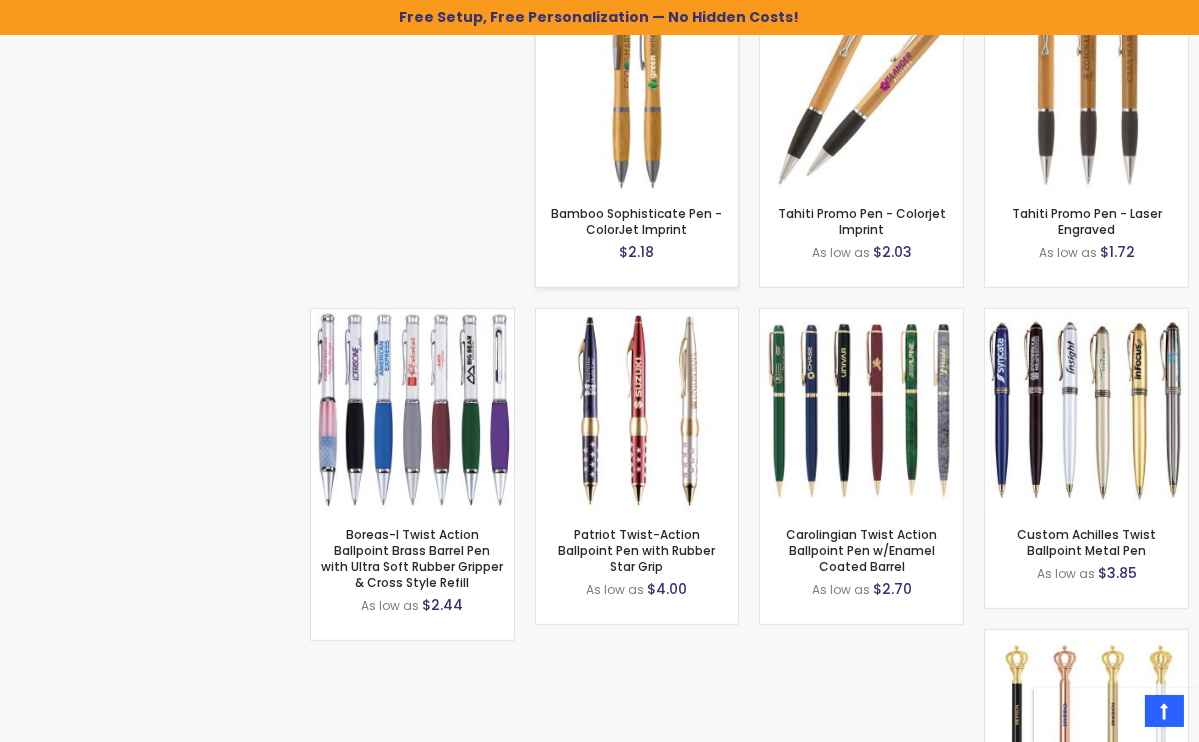 click on "Out of stock" at bounding box center [637, 149] 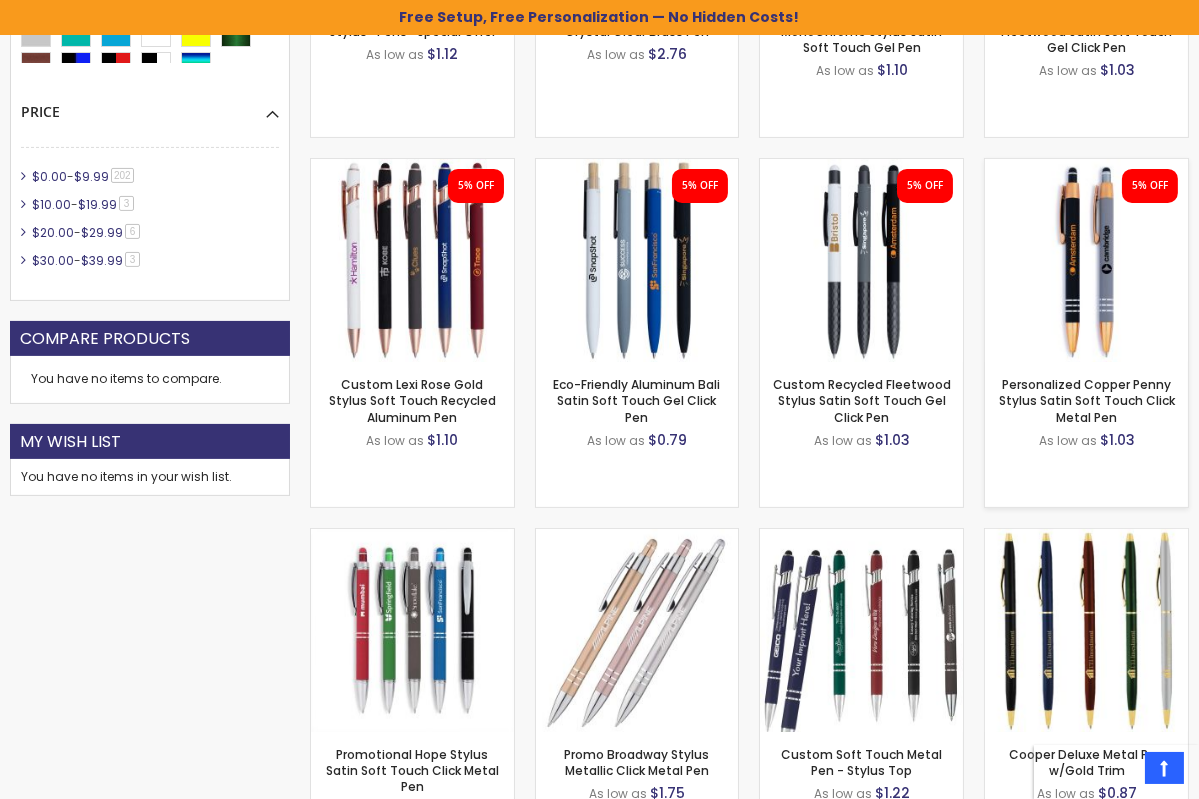 scroll, scrollTop: 818, scrollLeft: 0, axis: vertical 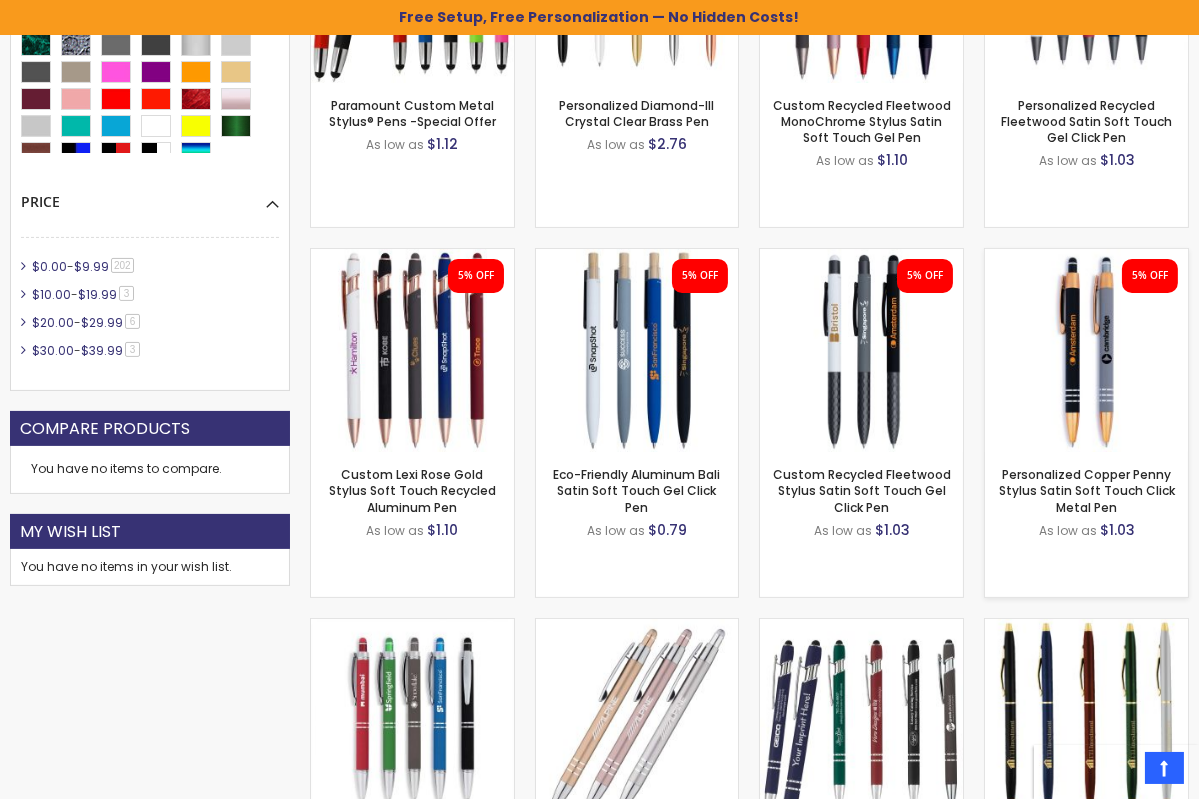 click at bounding box center (1086, 350) 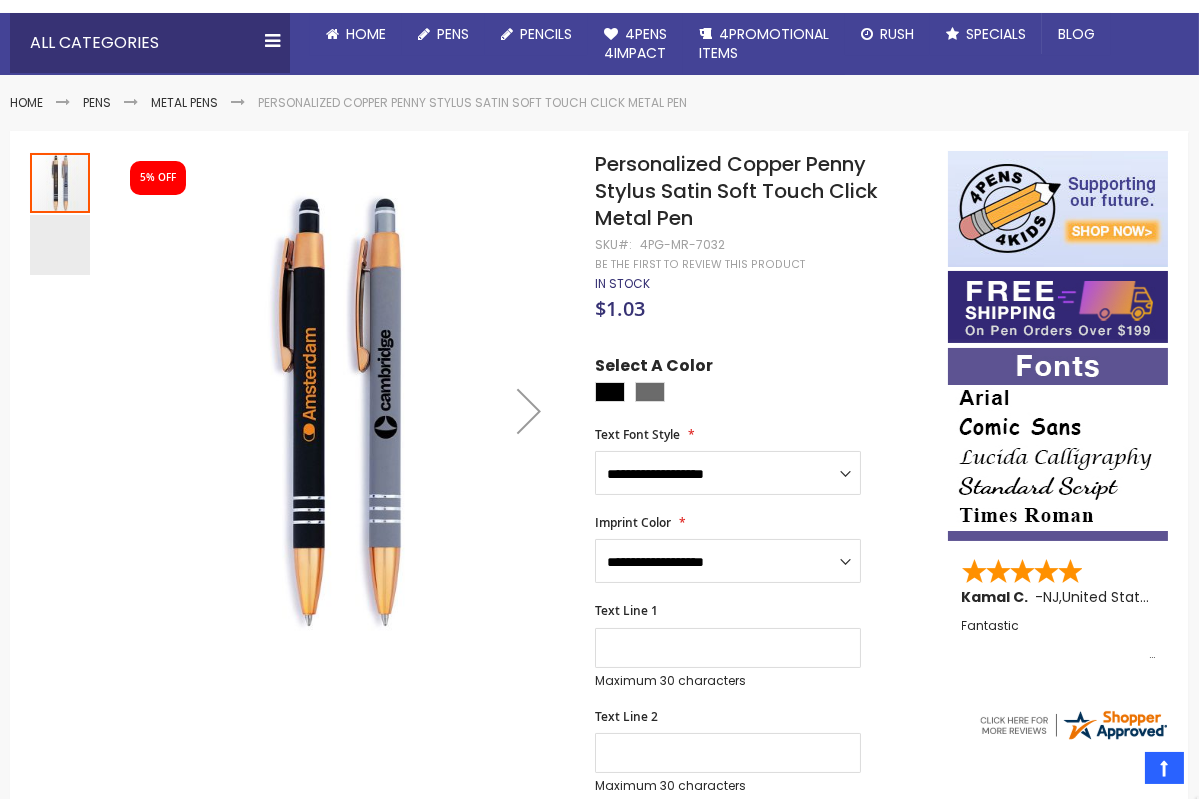 scroll, scrollTop: 182, scrollLeft: 0, axis: vertical 